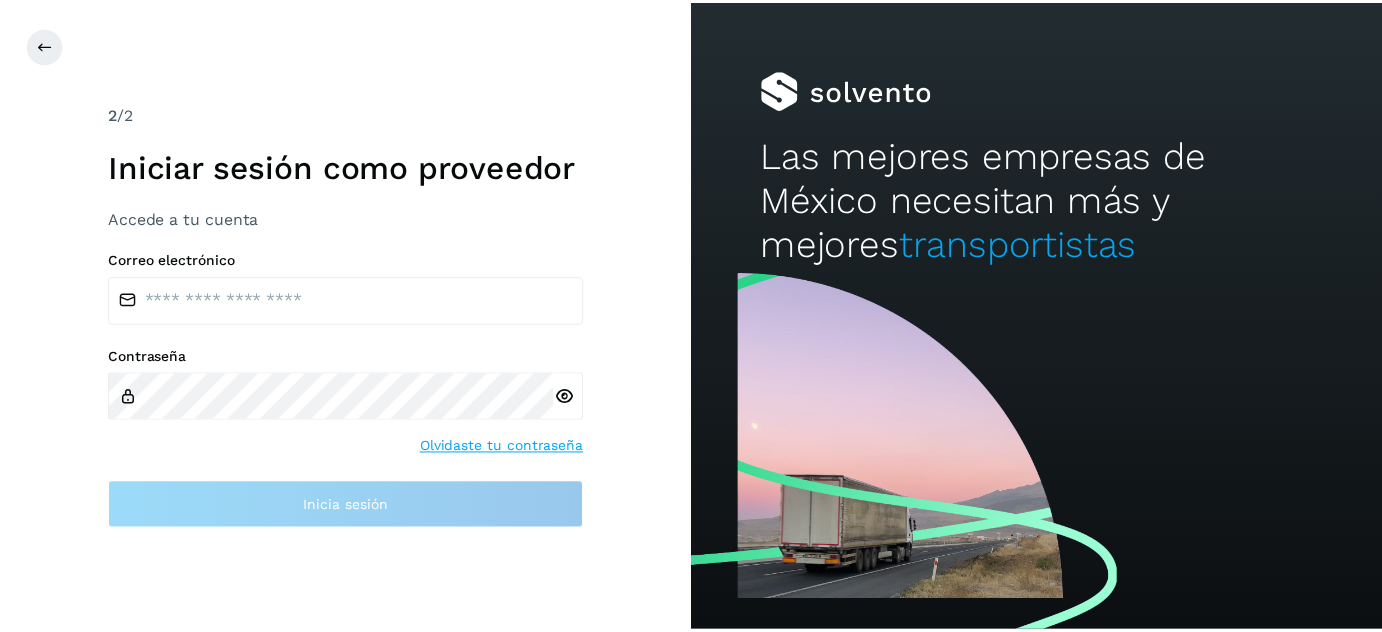 scroll, scrollTop: 0, scrollLeft: 0, axis: both 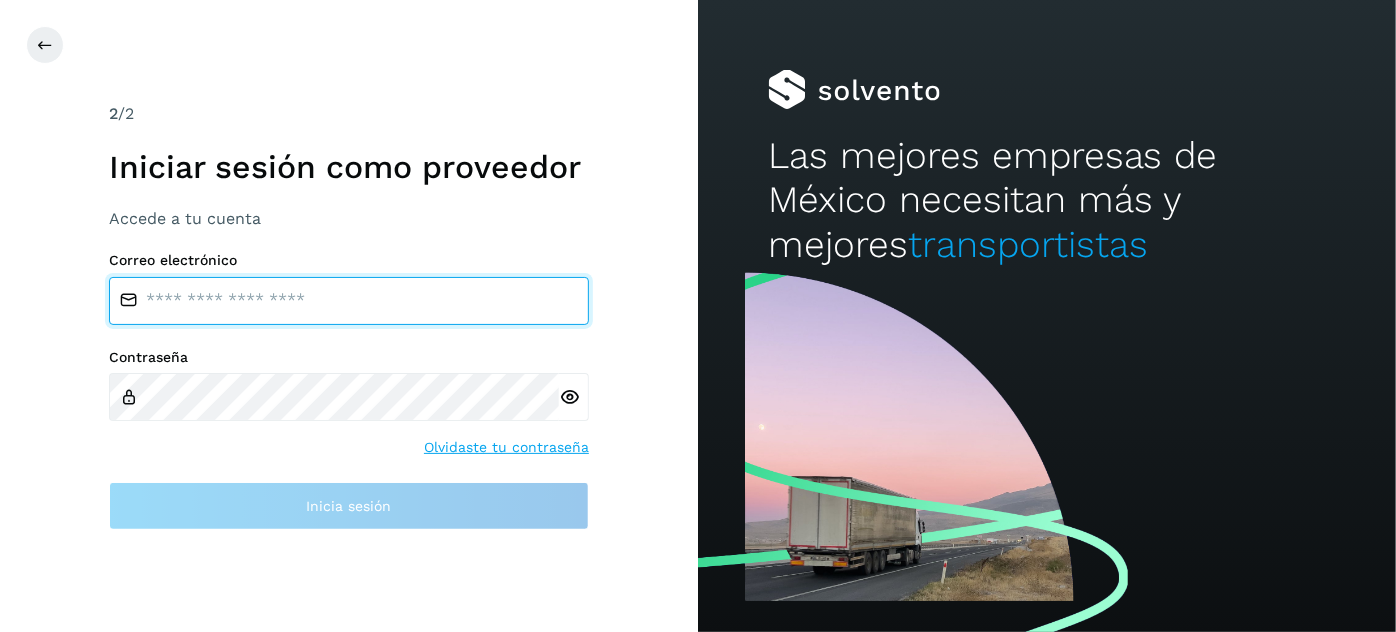 type on "**********" 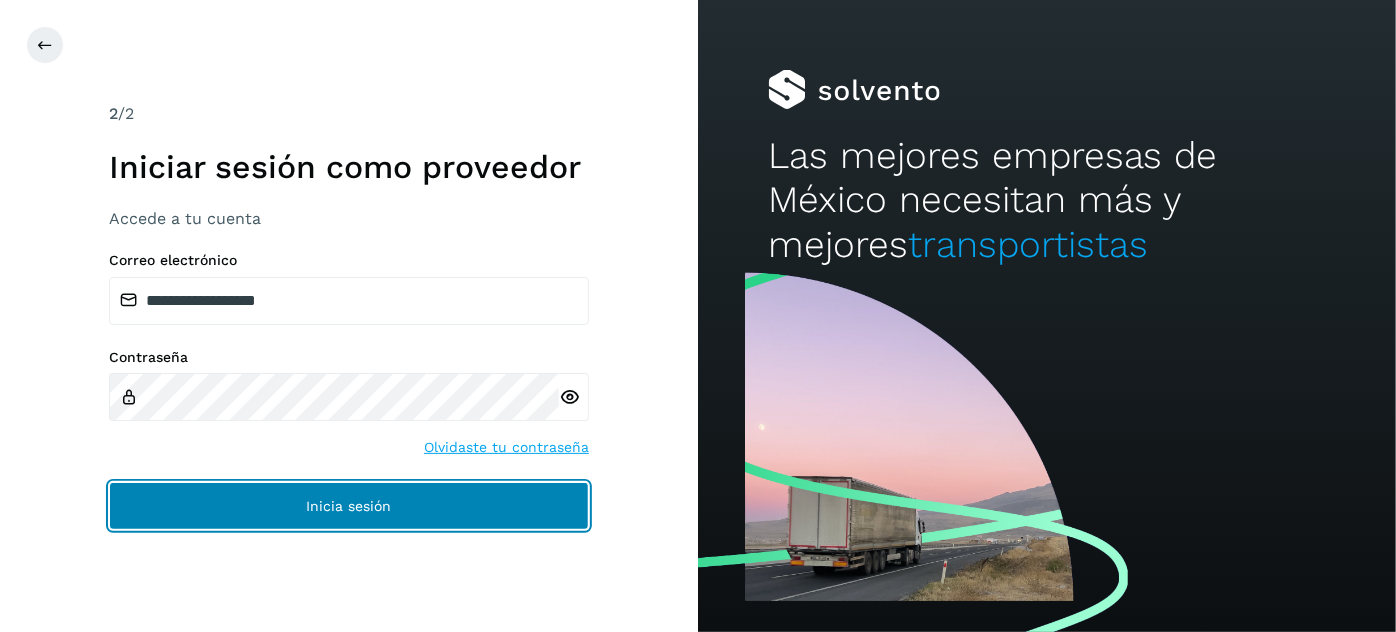 click on "Inicia sesión" at bounding box center (349, 506) 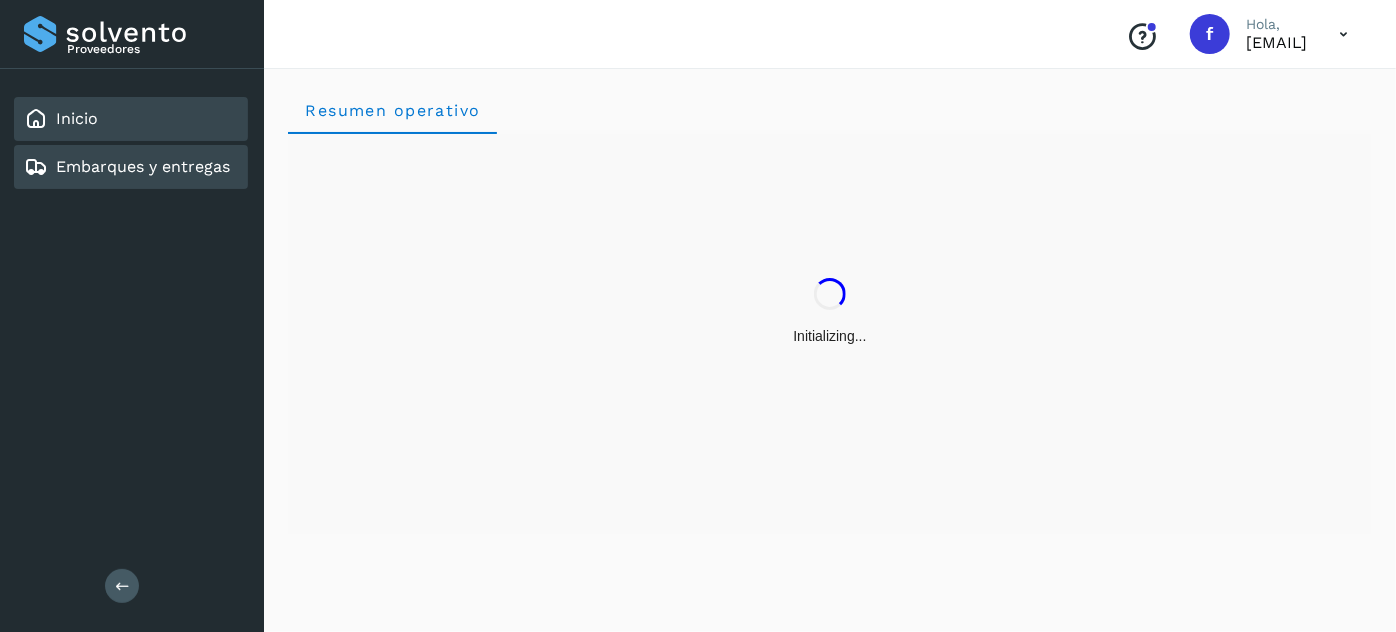 click on "Embarques y entregas" at bounding box center [143, 166] 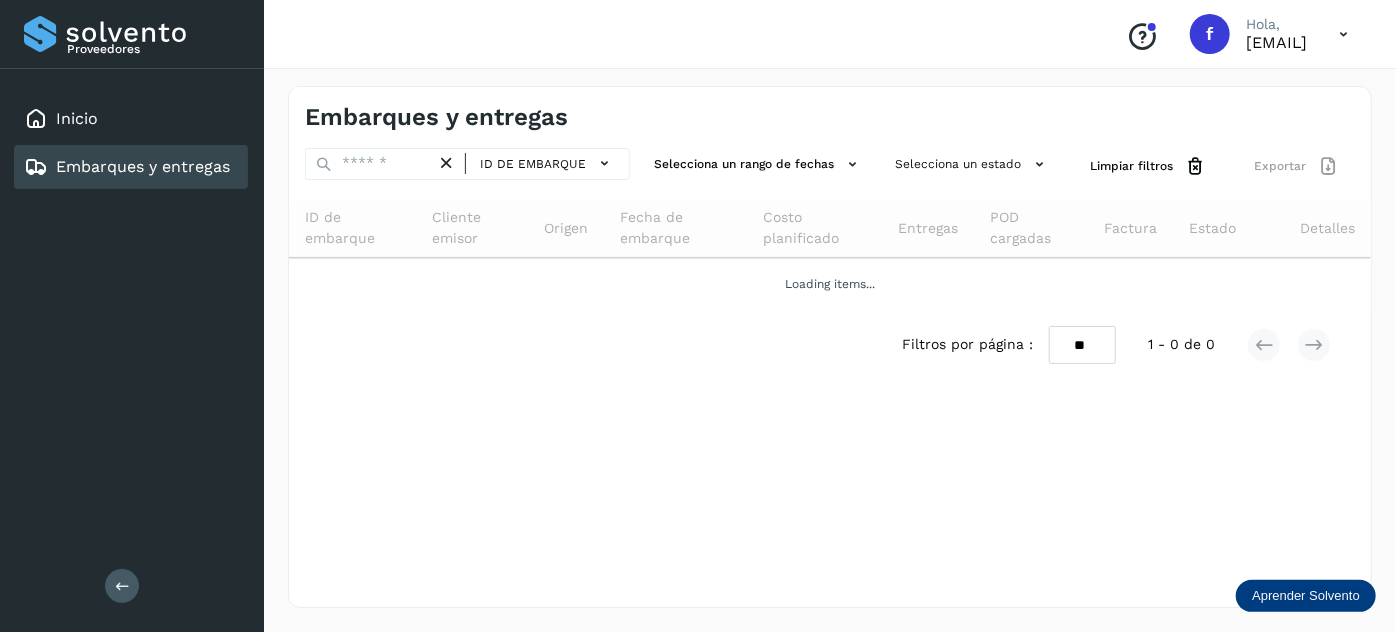 click on "Embarques y entregas" at bounding box center [143, 166] 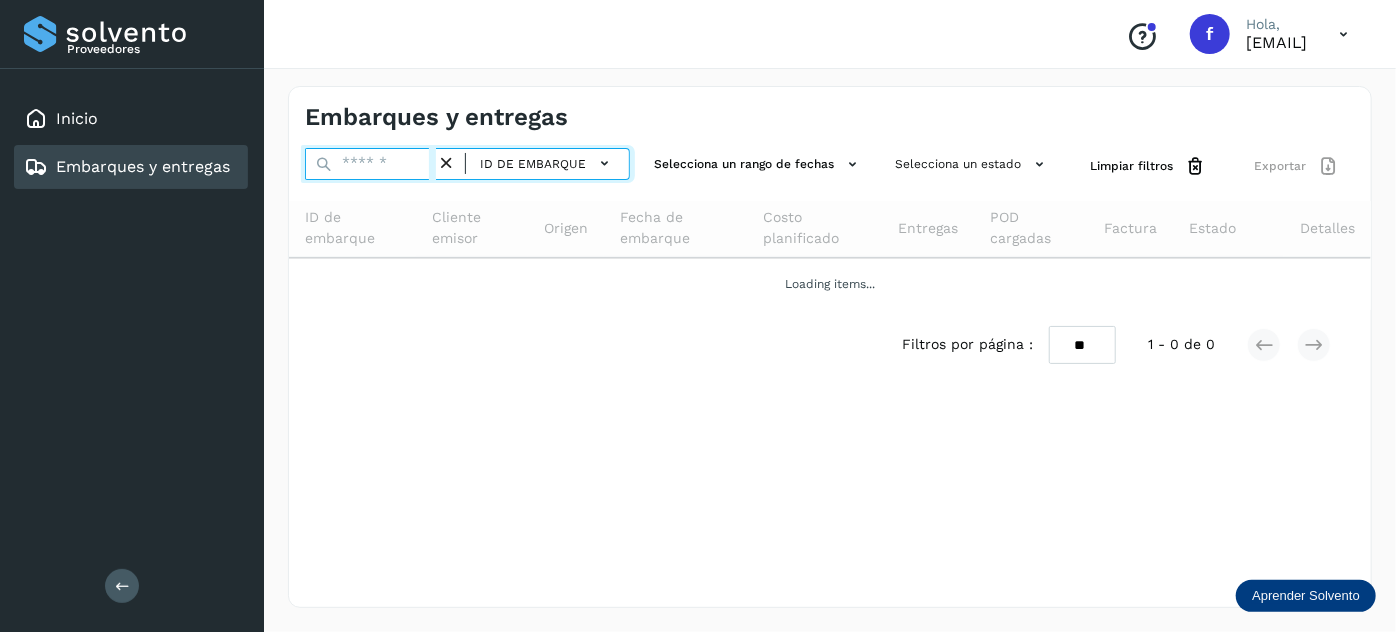 click at bounding box center (370, 164) 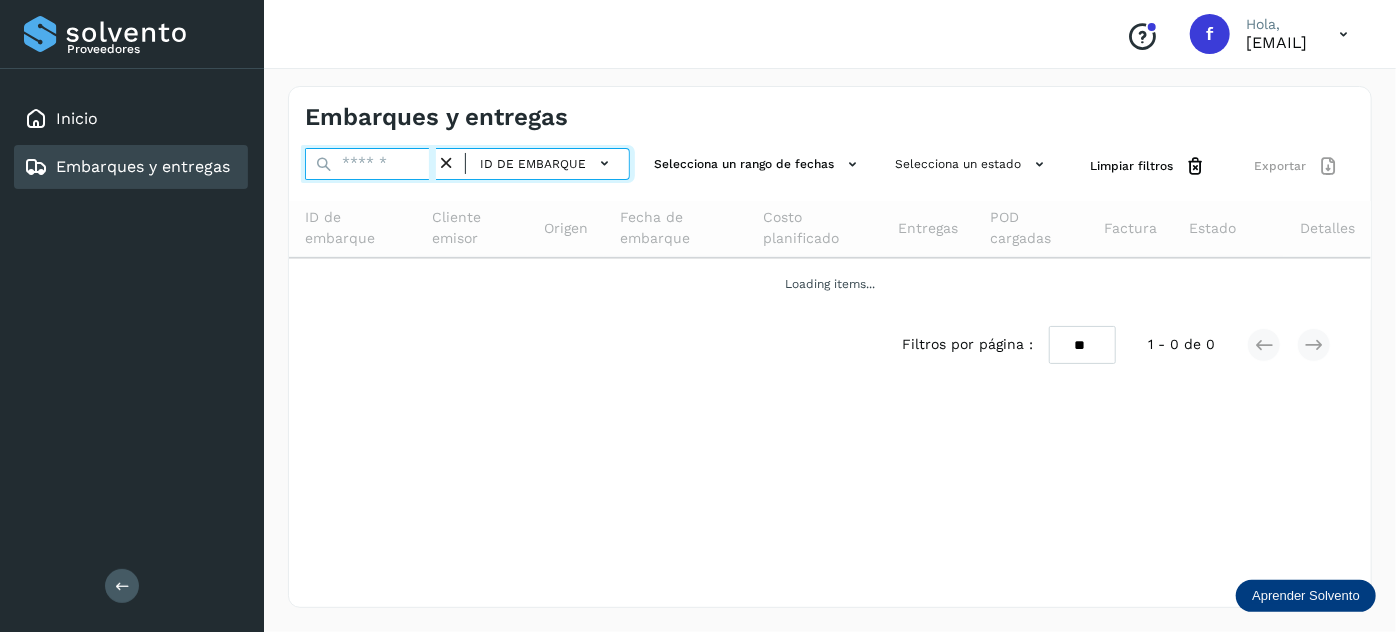 paste on "**********" 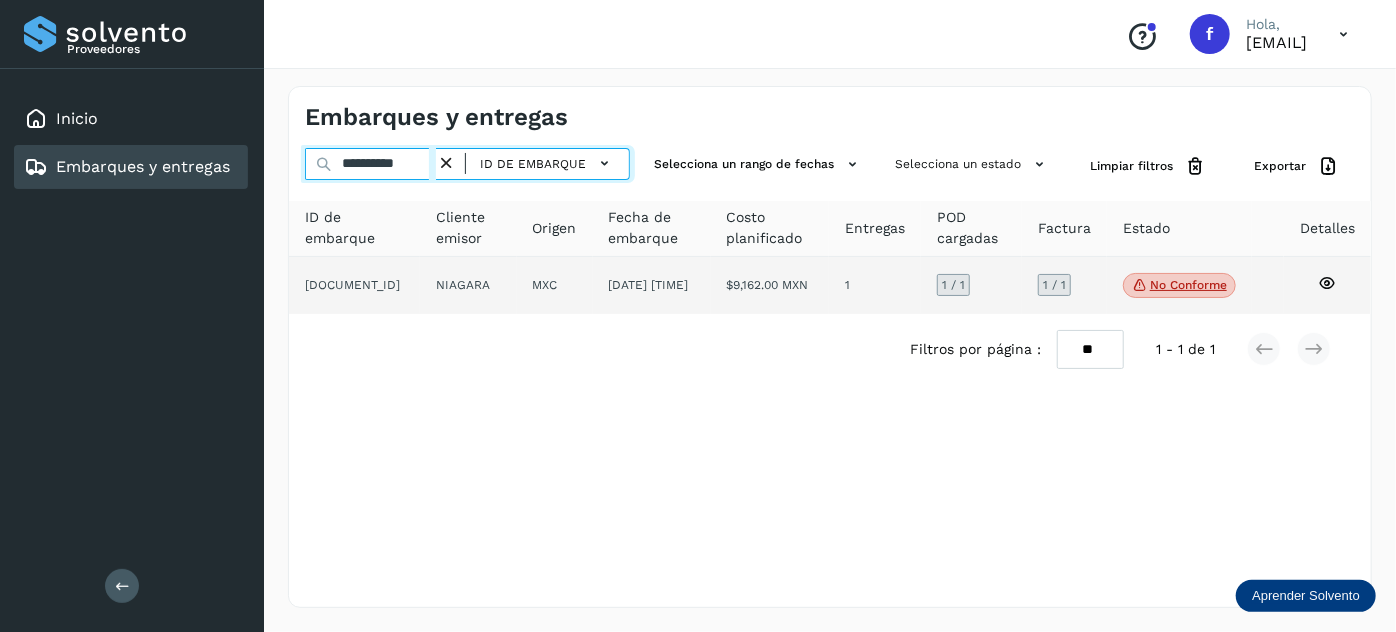 type on "**********" 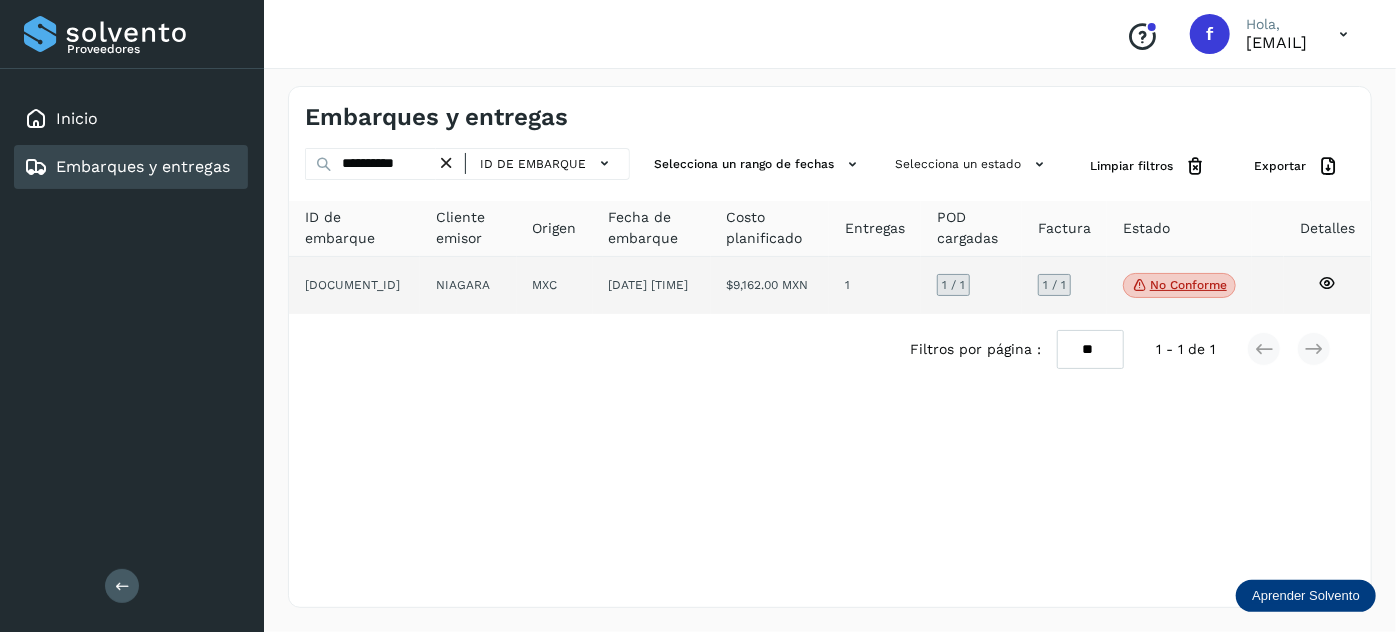 click on "MXC" 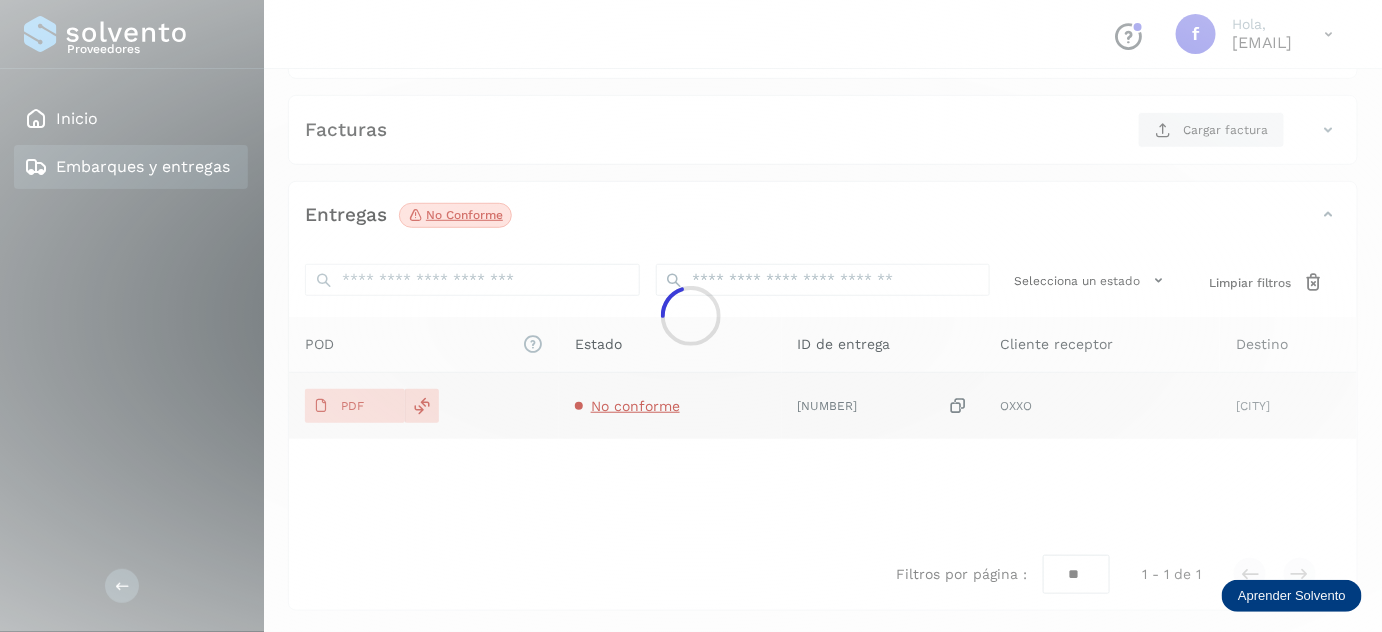 scroll, scrollTop: 325, scrollLeft: 0, axis: vertical 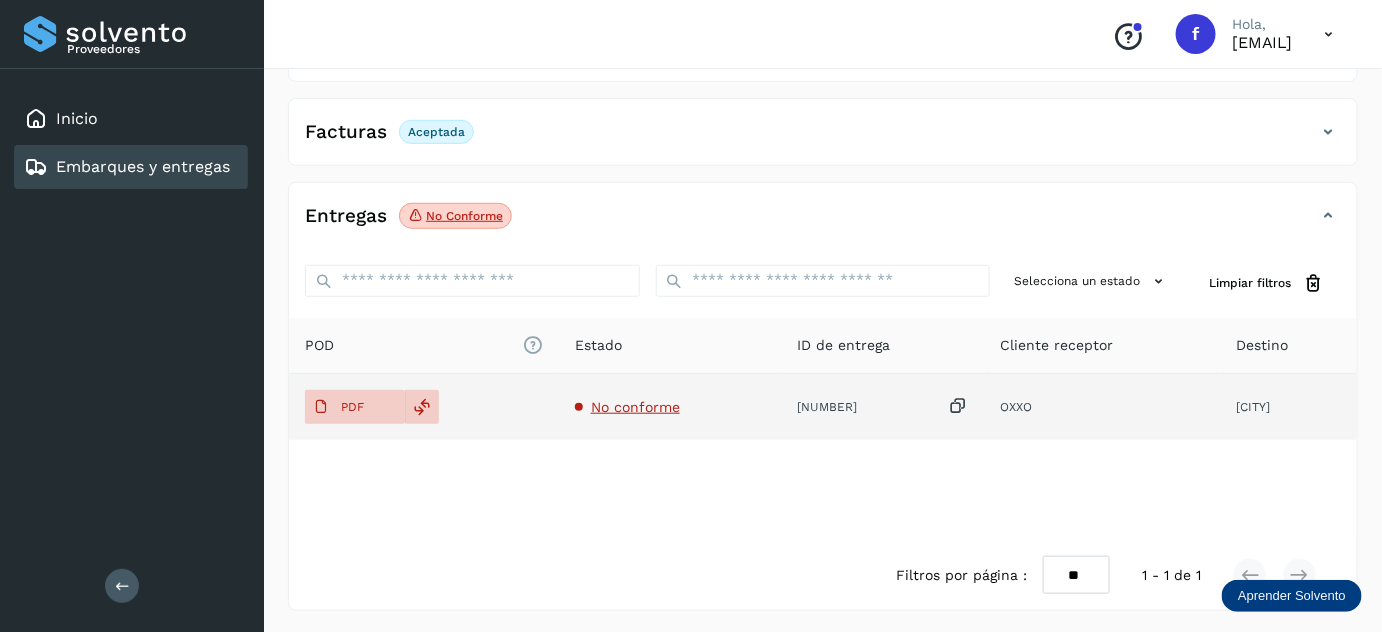 click on "No conforme" at bounding box center [635, 407] 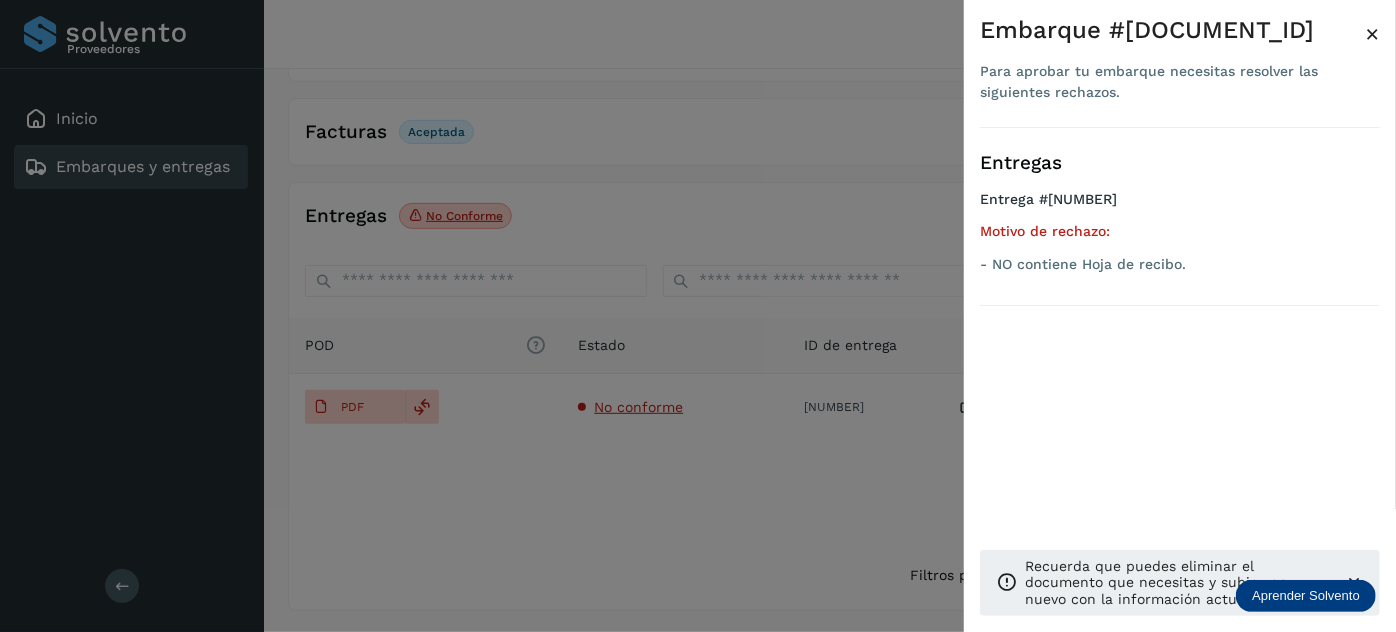 click on "×" at bounding box center [1372, 34] 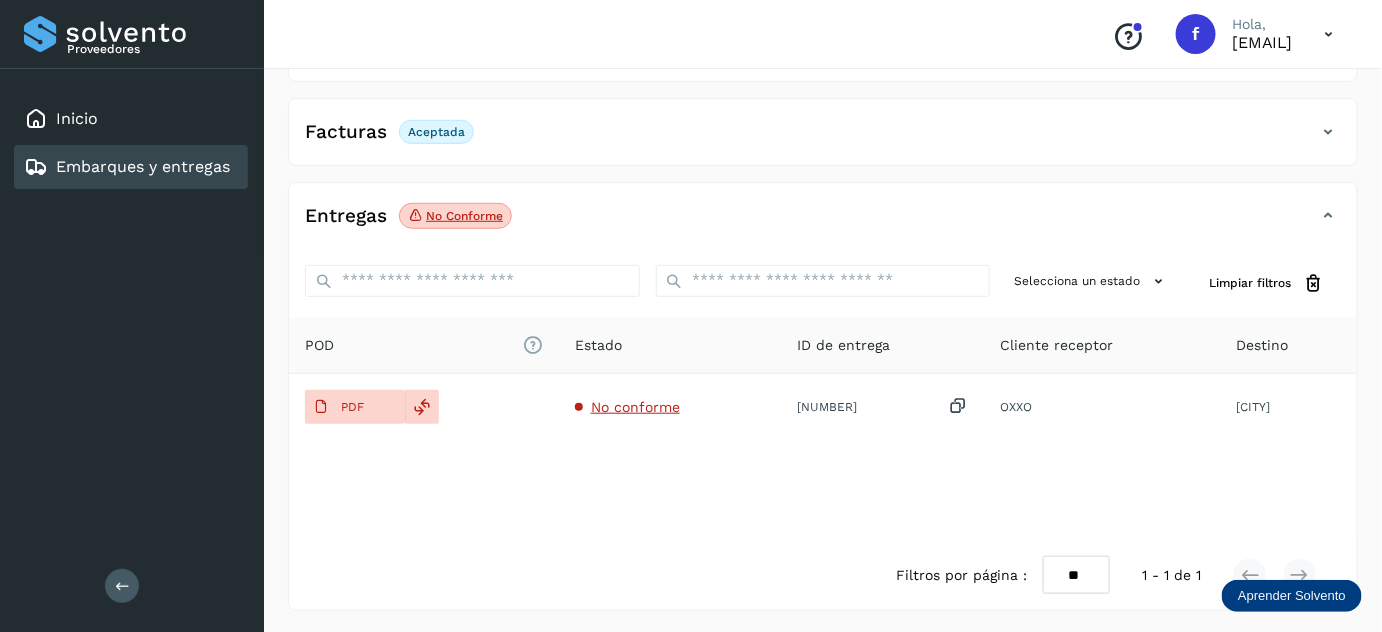 click on "Embarques y entregas" at bounding box center (143, 166) 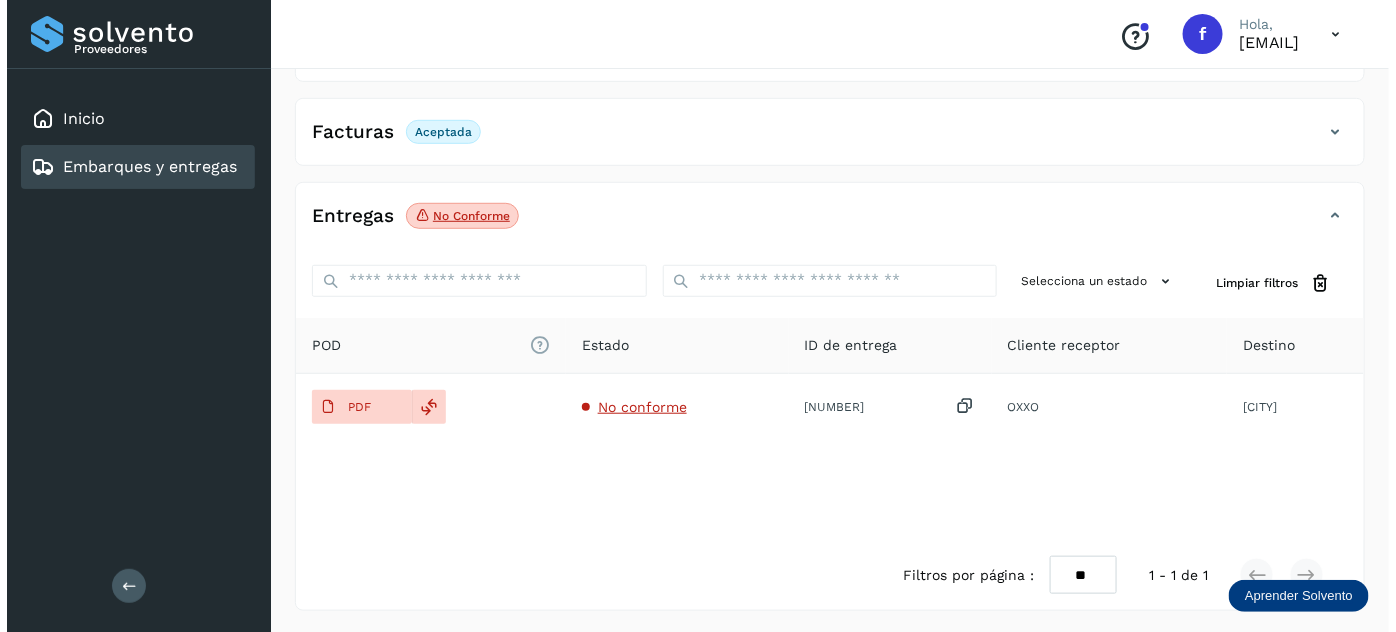 scroll, scrollTop: 0, scrollLeft: 0, axis: both 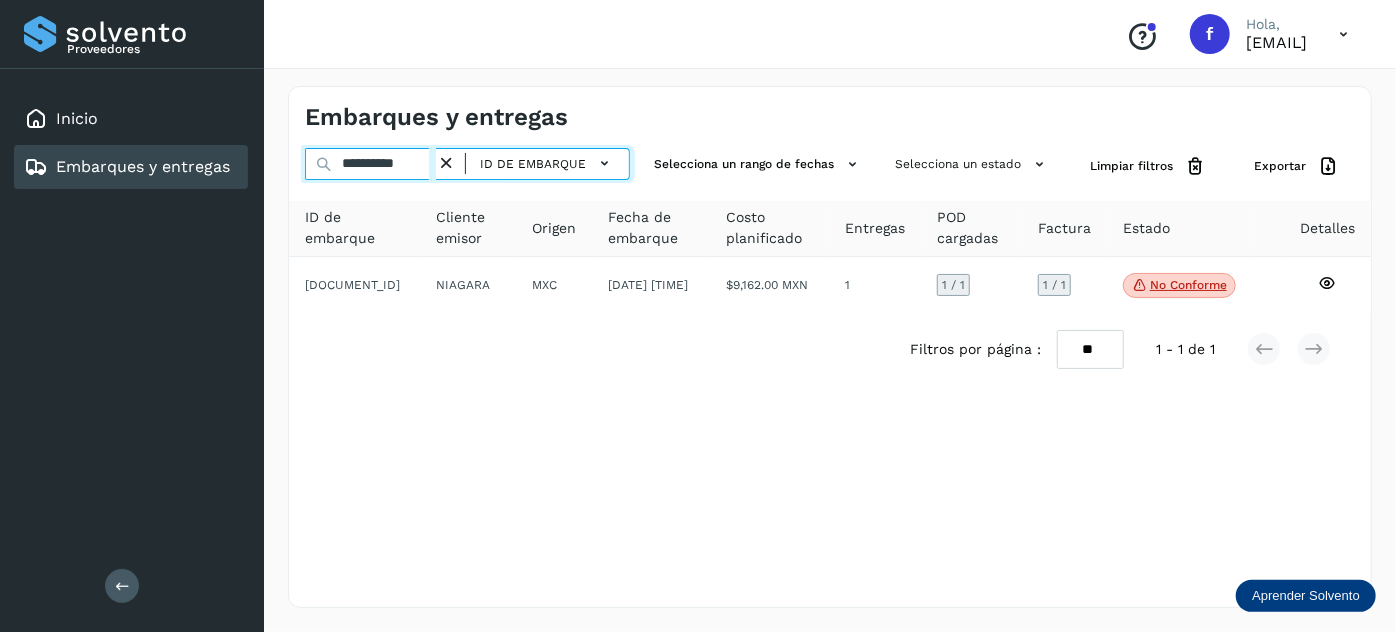 click on "**********" at bounding box center [370, 164] 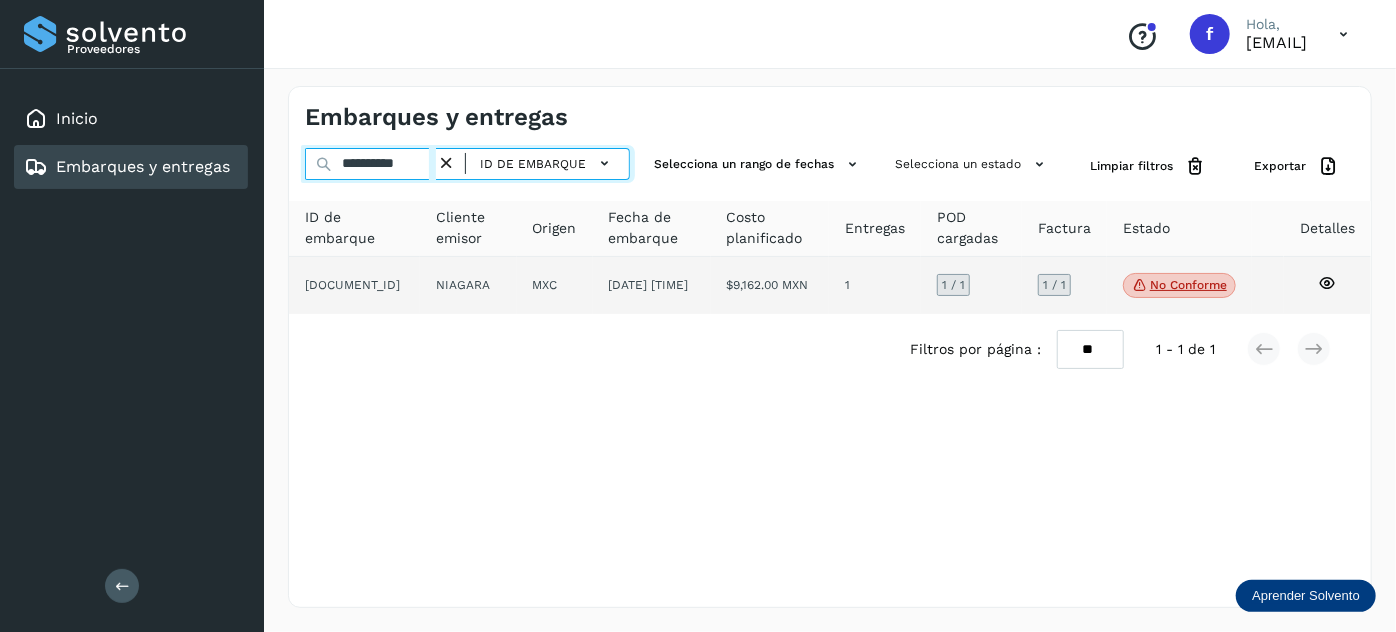 paste 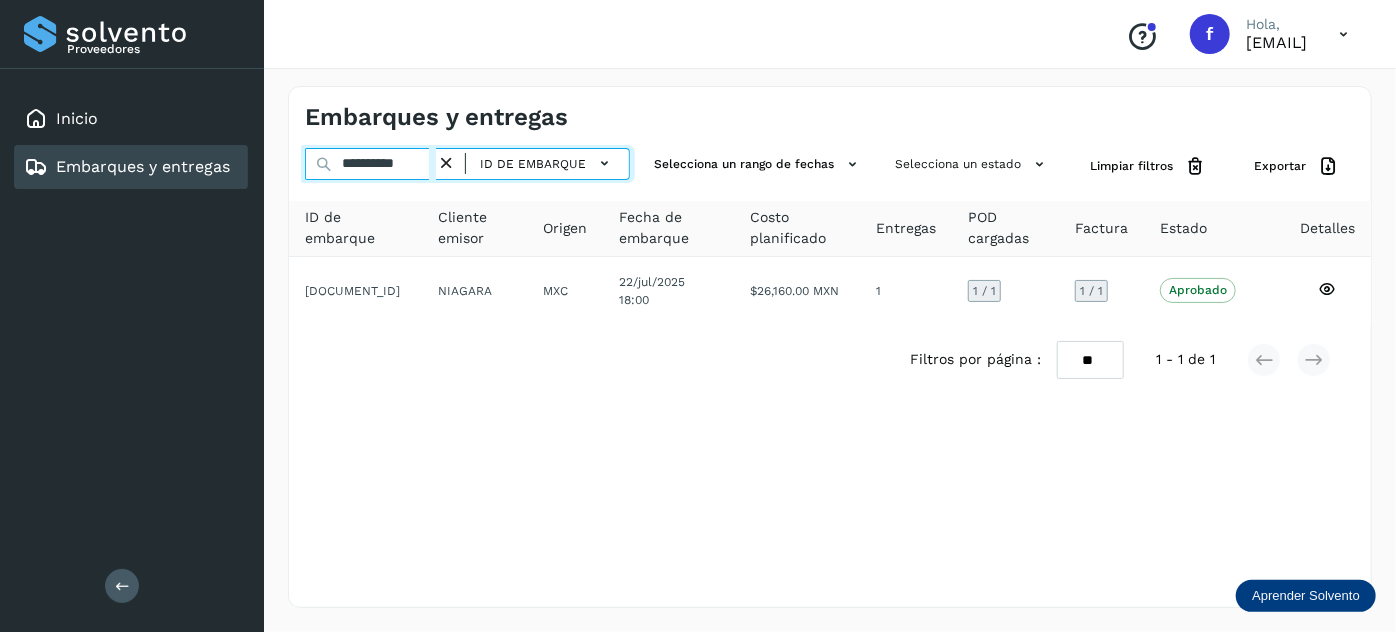 click on "**********" at bounding box center [370, 164] 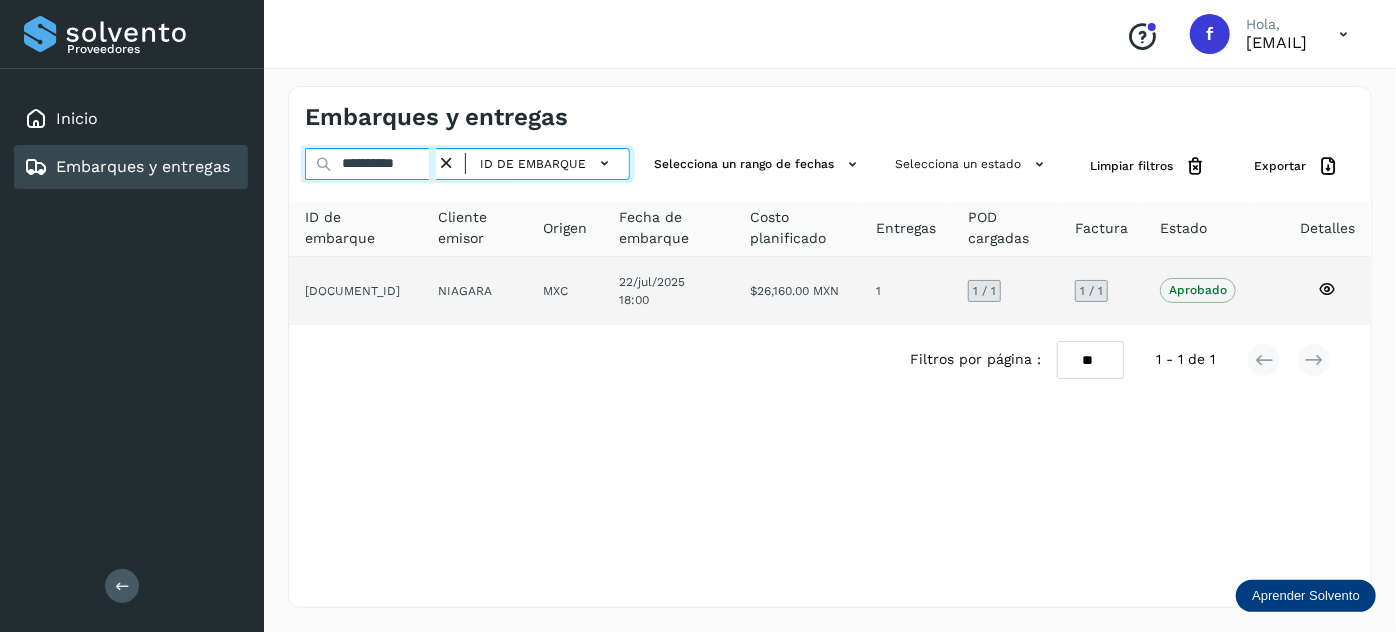 paste 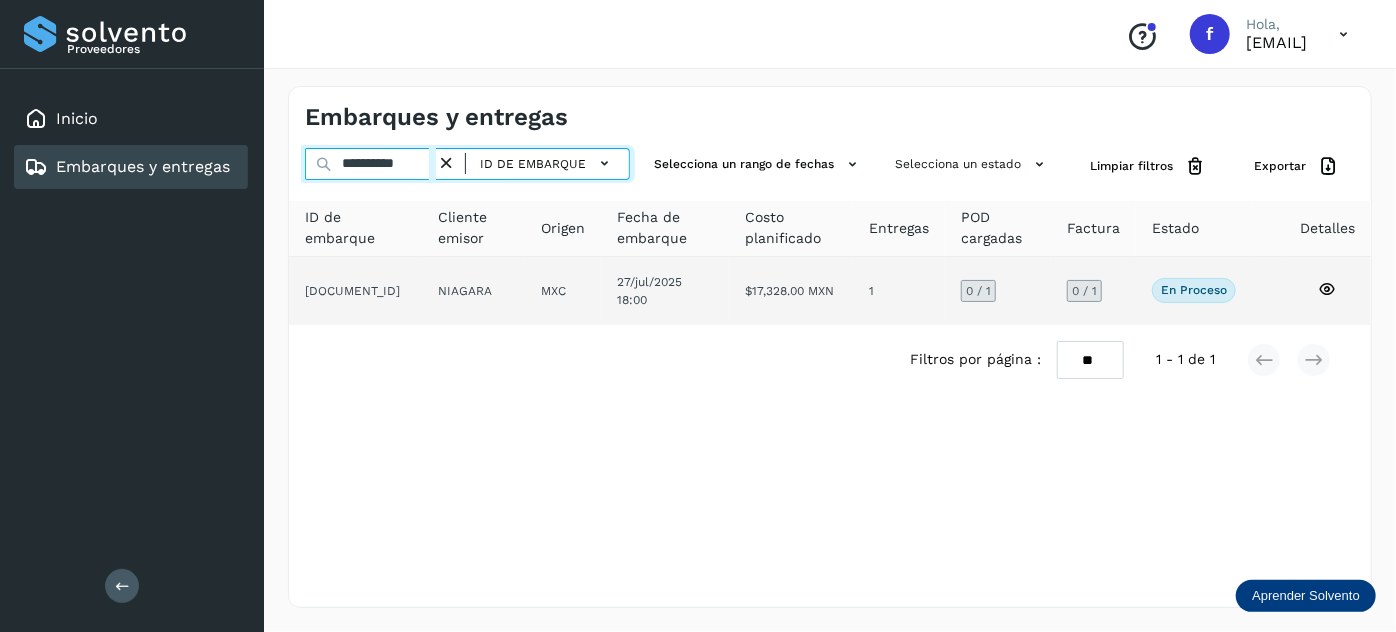 type on "**********" 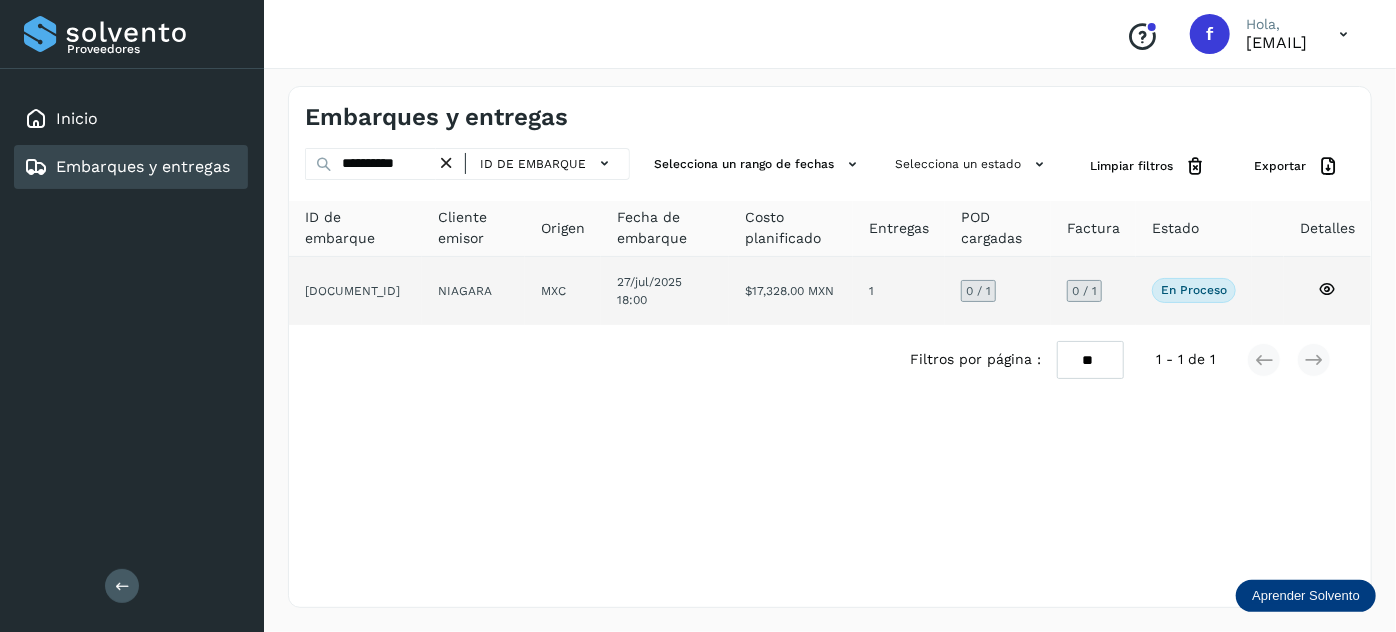 click on "MXC" 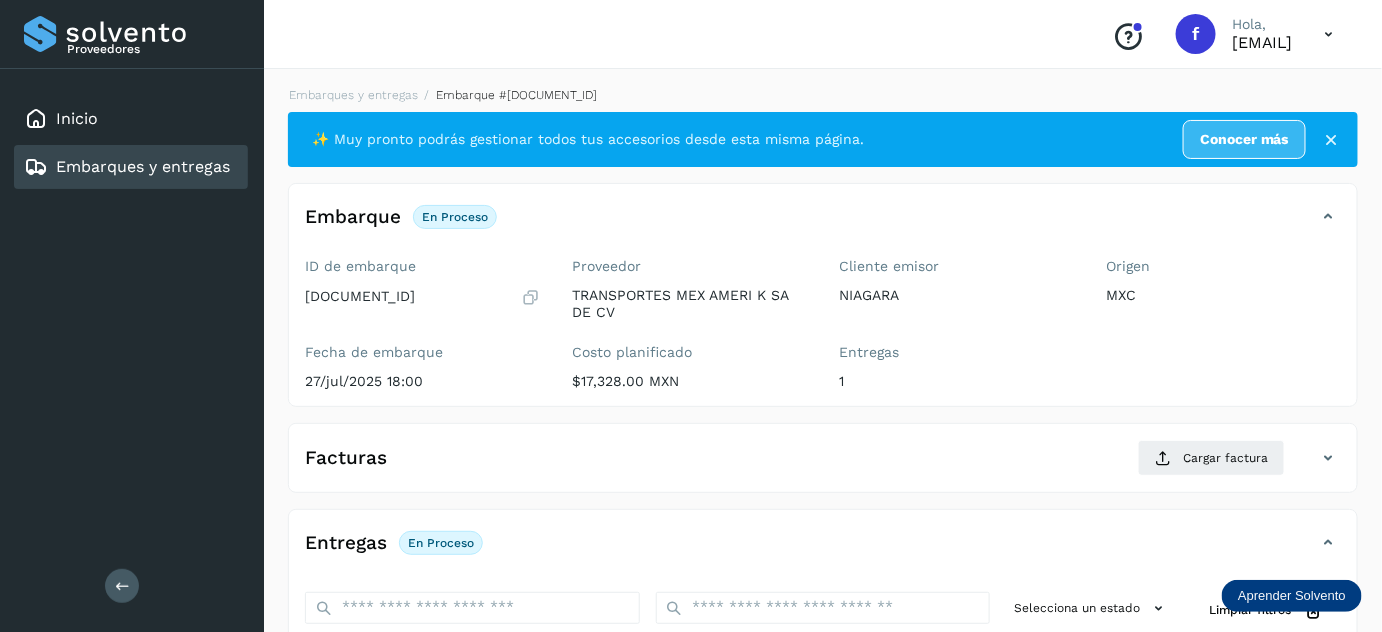 click on "Embarques y entregas" 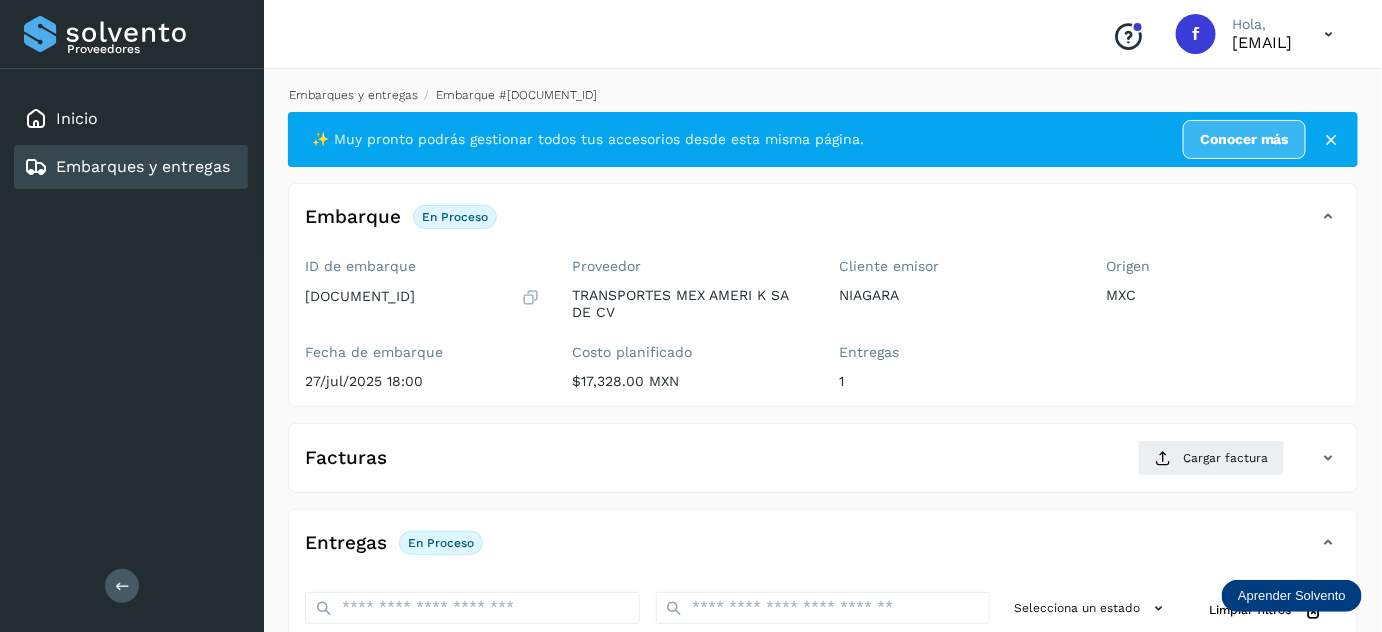 click on "Embarques y entregas" at bounding box center [353, 95] 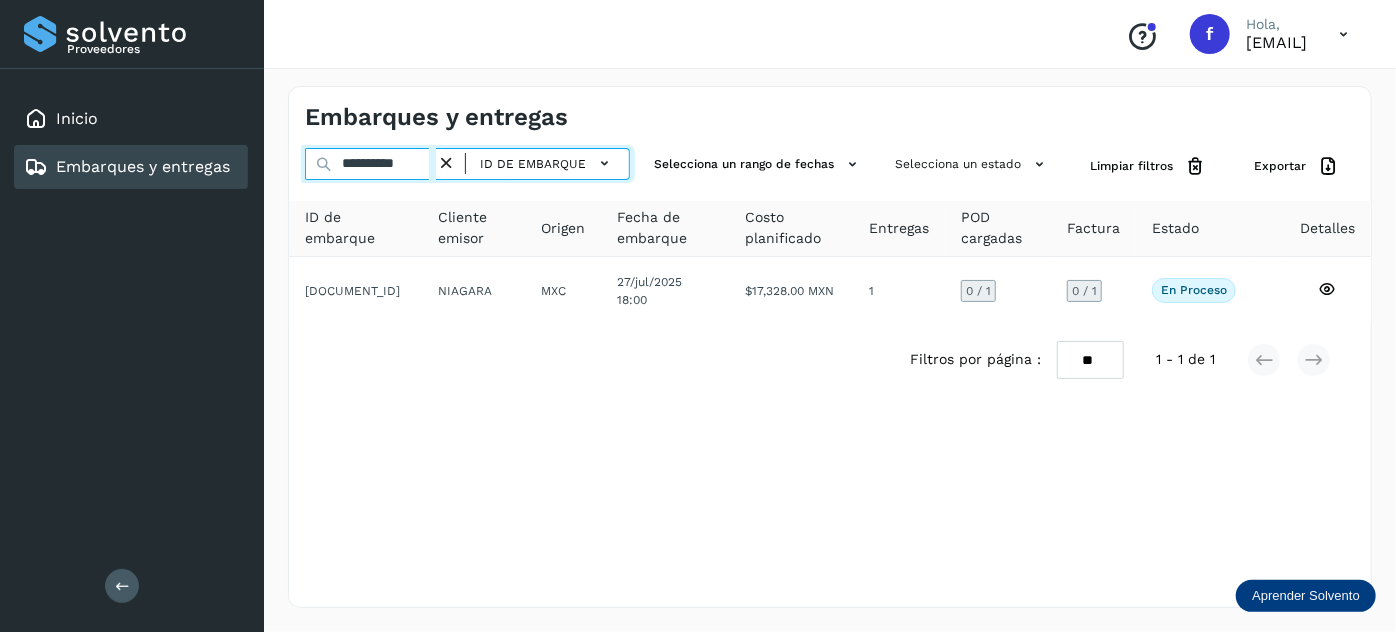 click on "**********" at bounding box center (370, 164) 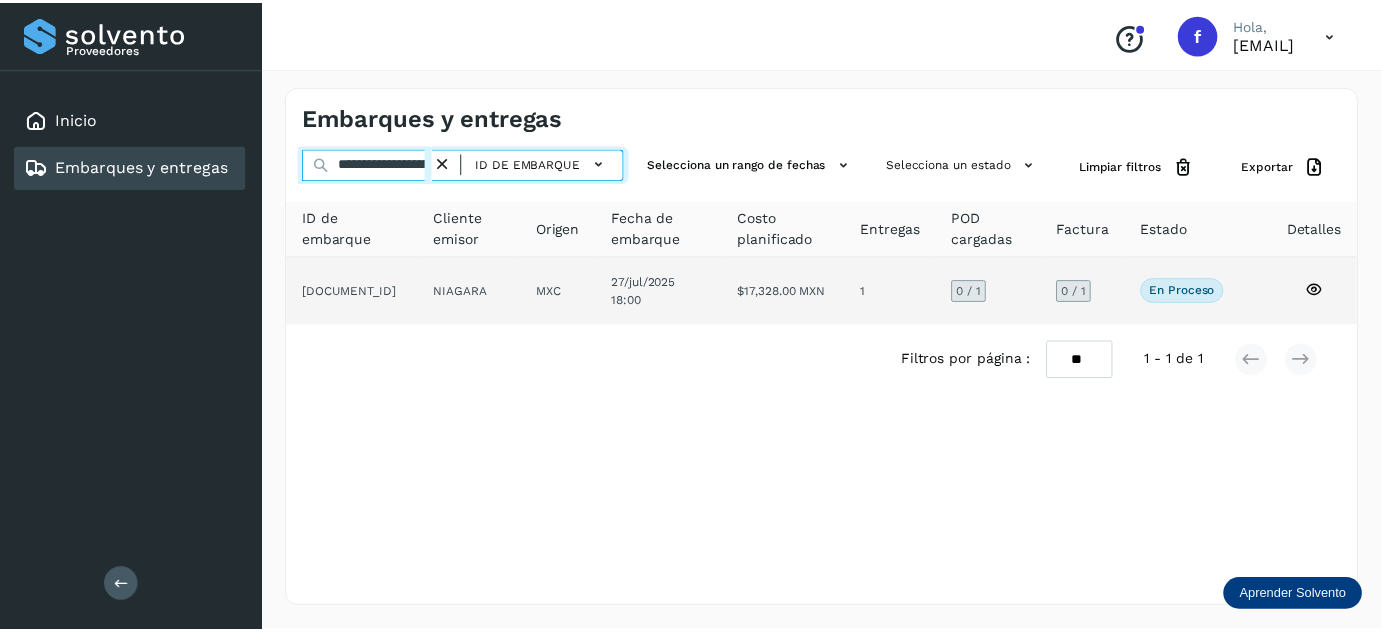 scroll, scrollTop: 0, scrollLeft: 40, axis: horizontal 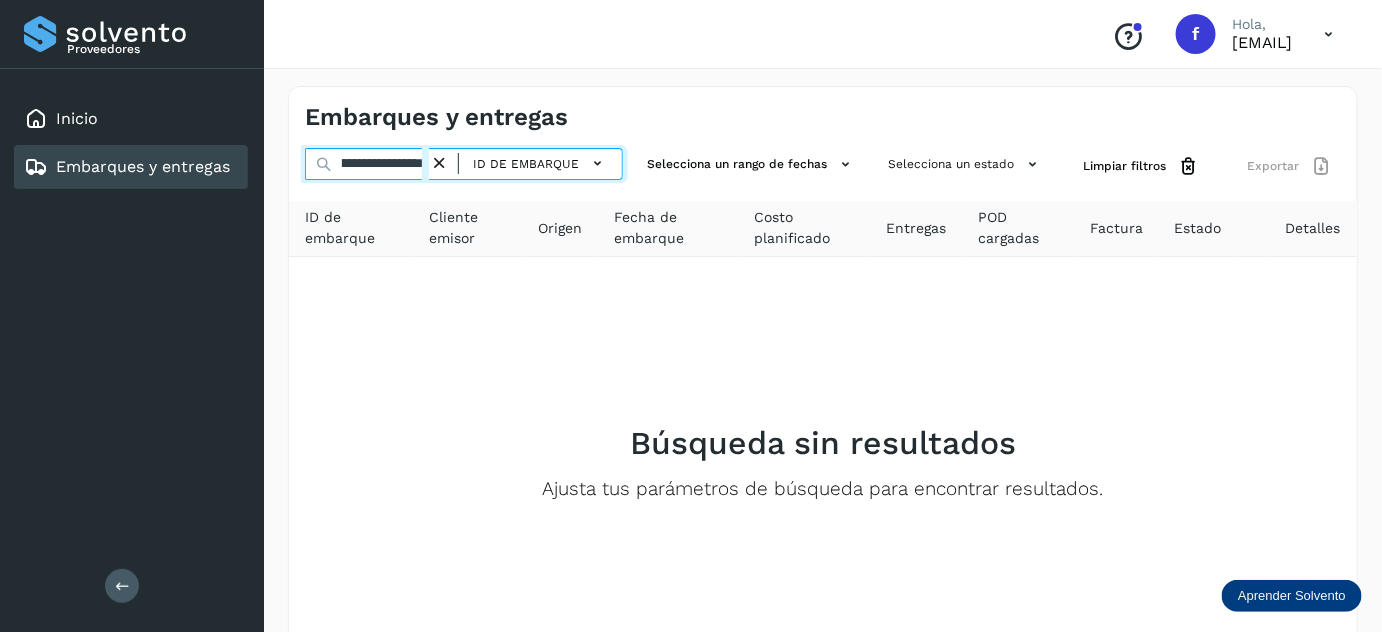 type on "**********" 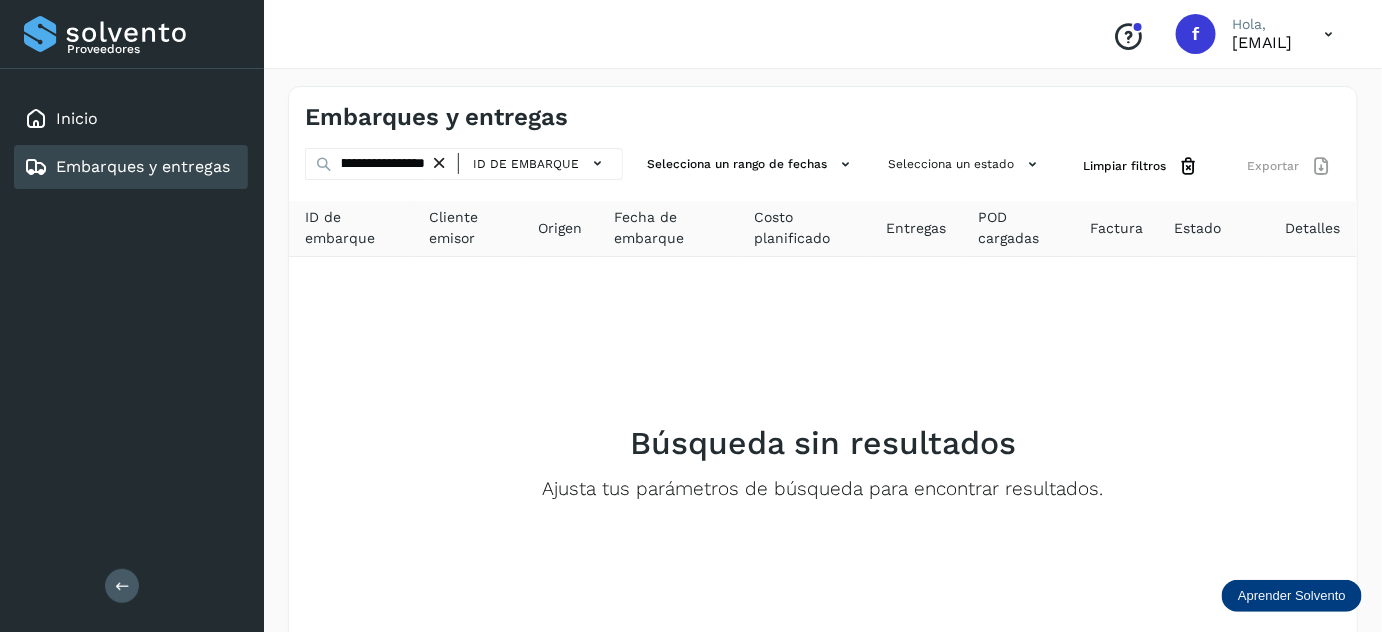 click on "ID de embarque" 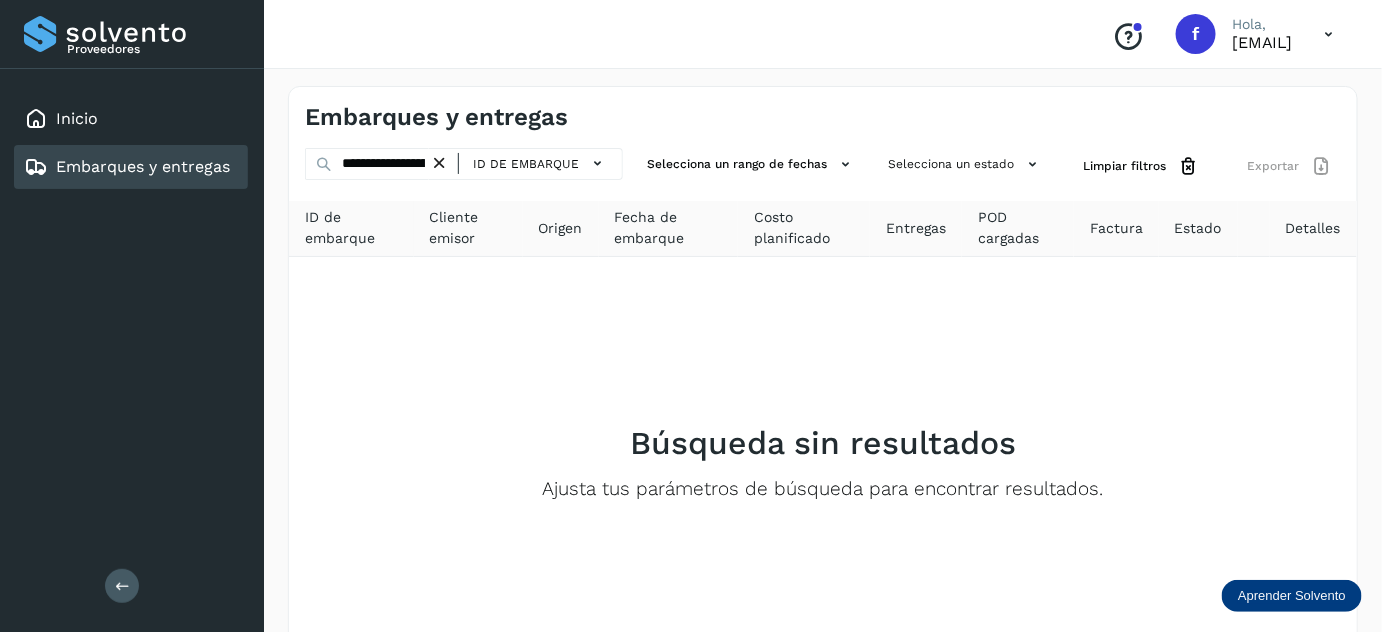 click at bounding box center [439, 163] 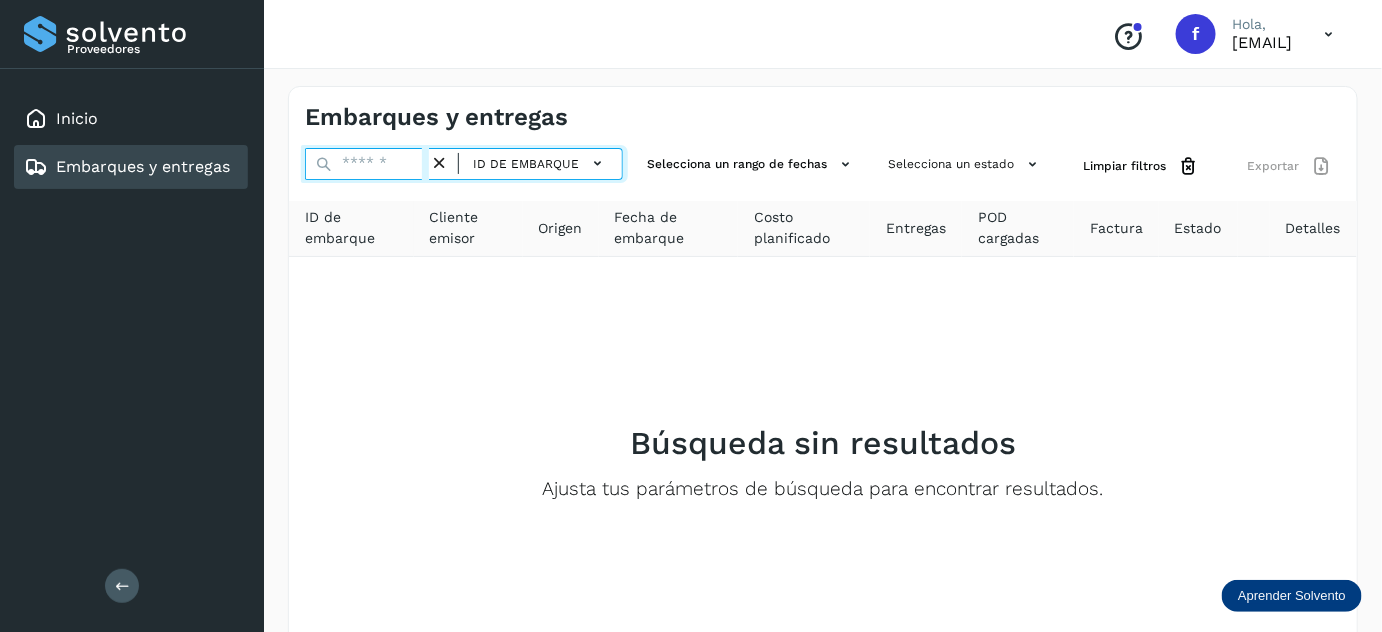 click at bounding box center (367, 164) 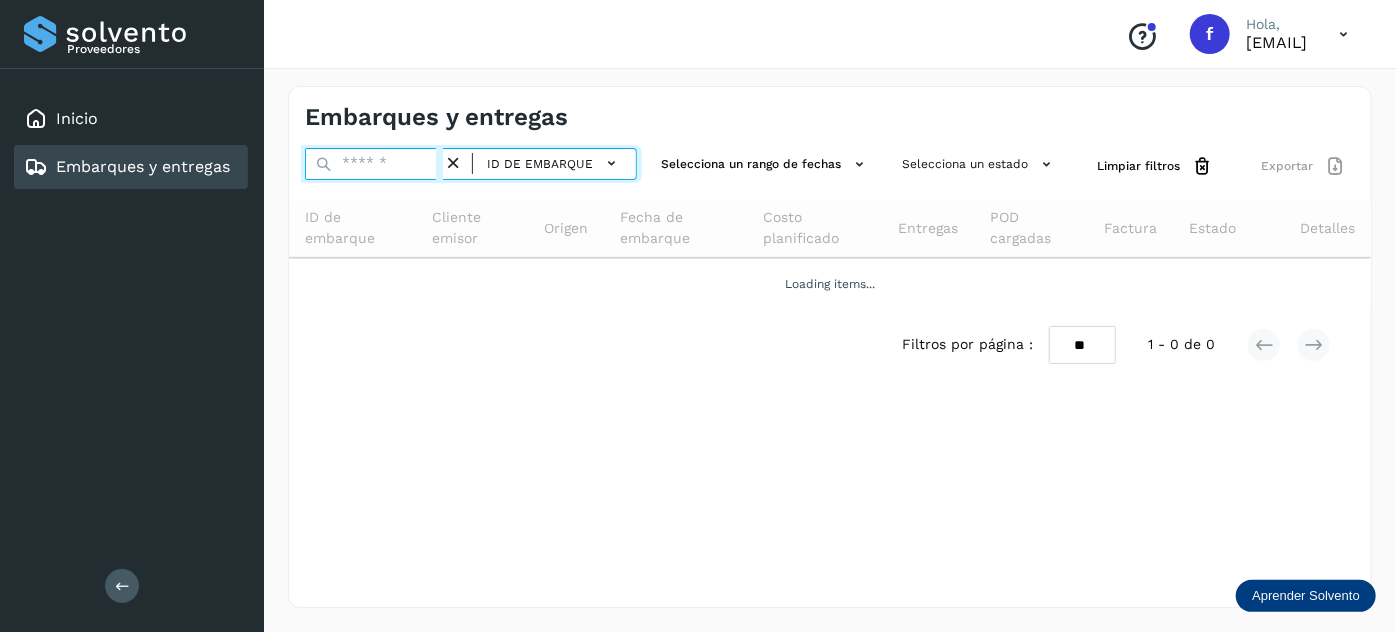paste on "**********" 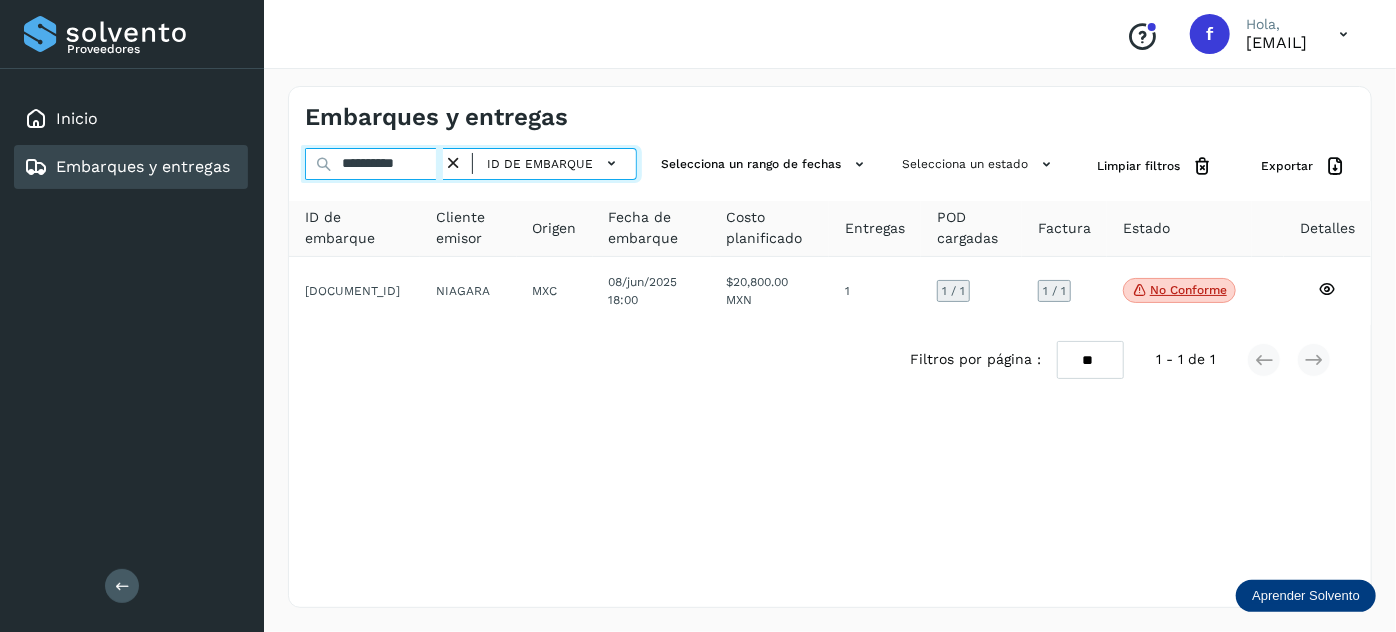 type on "**********" 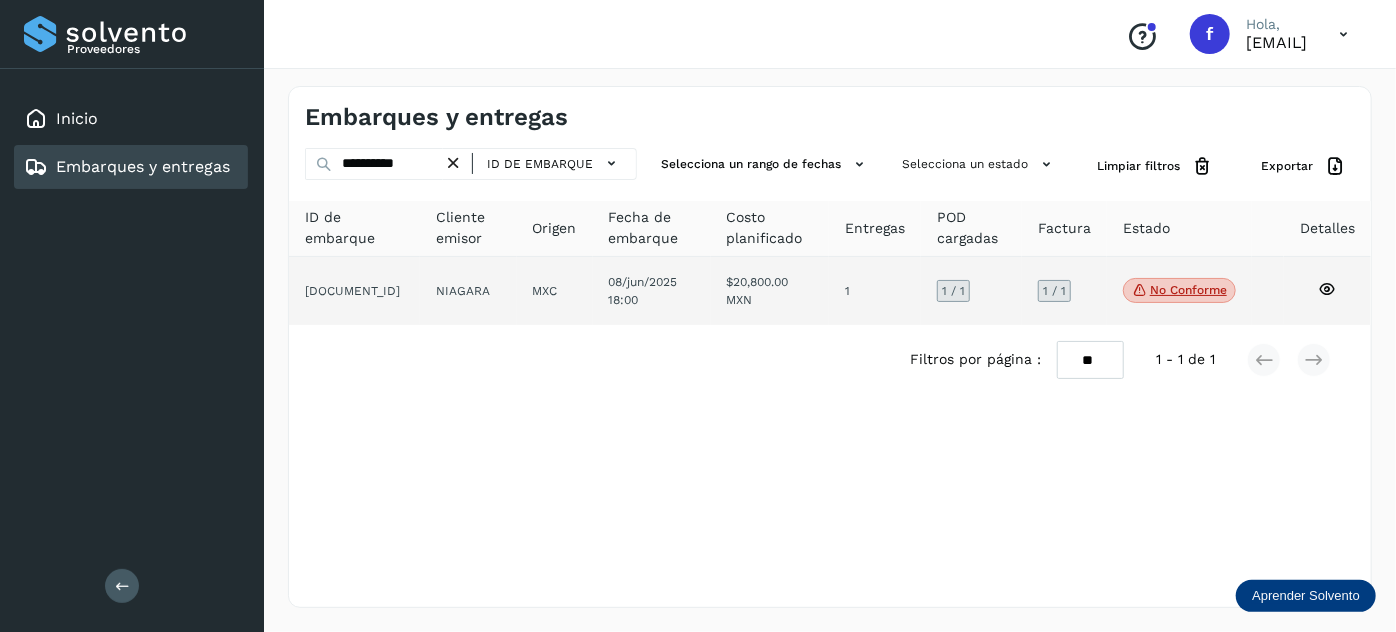 click on "08/jun/2025 18:00" 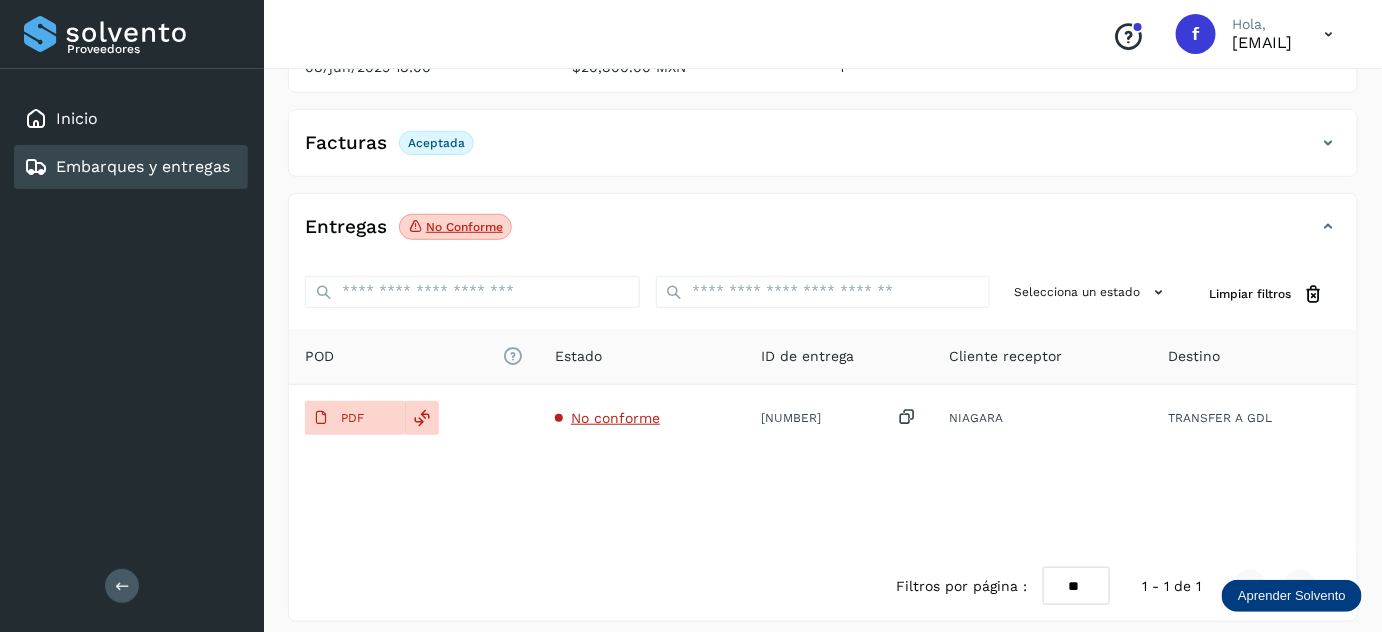scroll, scrollTop: 325, scrollLeft: 0, axis: vertical 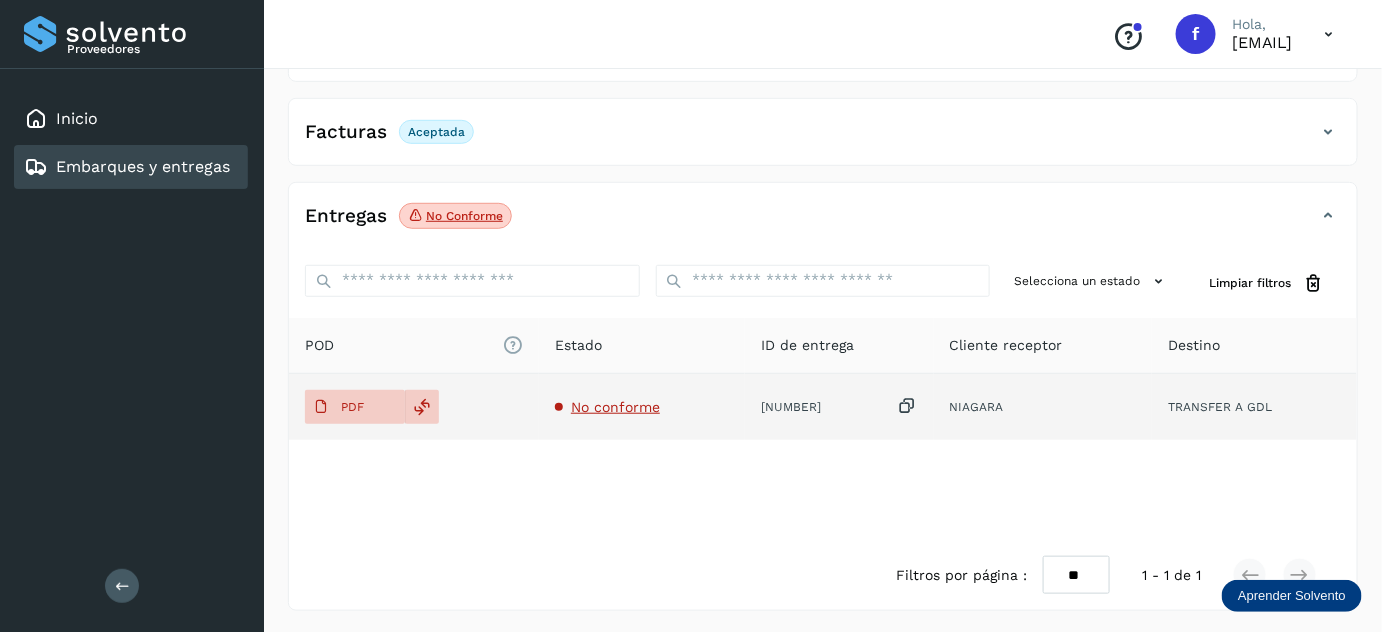 click on "No conforme" at bounding box center [615, 407] 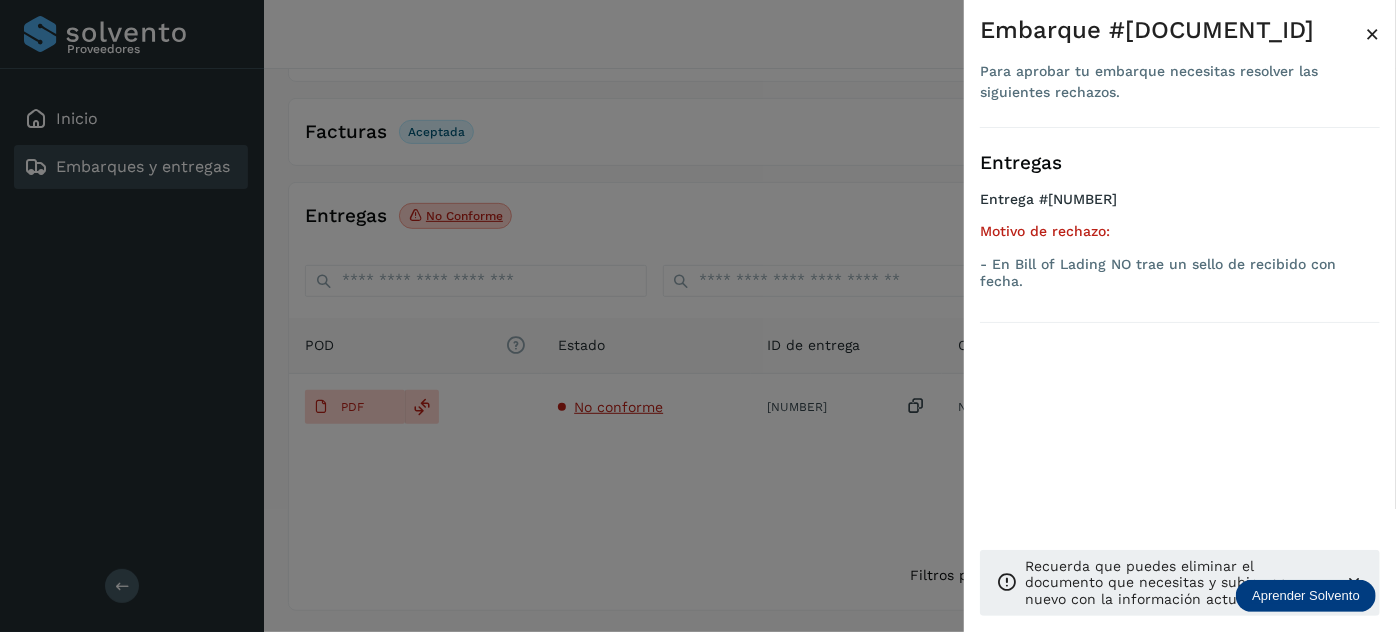 click on "×" at bounding box center (1372, 34) 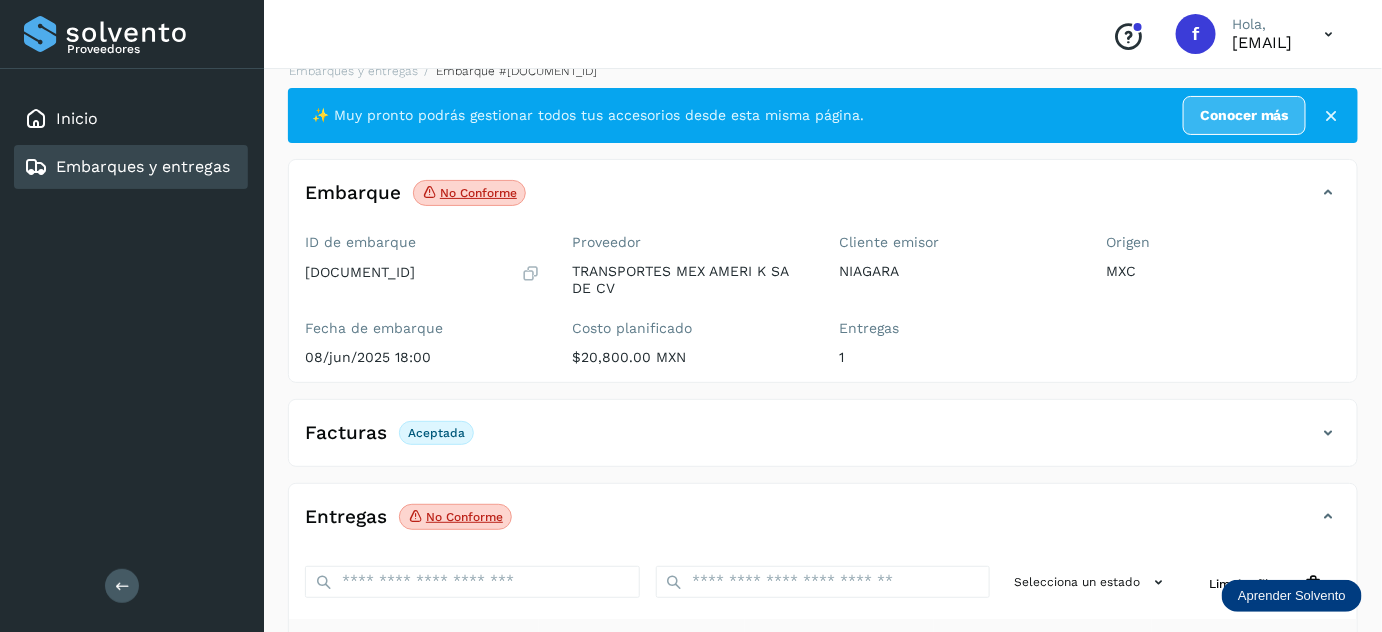 scroll, scrollTop: 0, scrollLeft: 0, axis: both 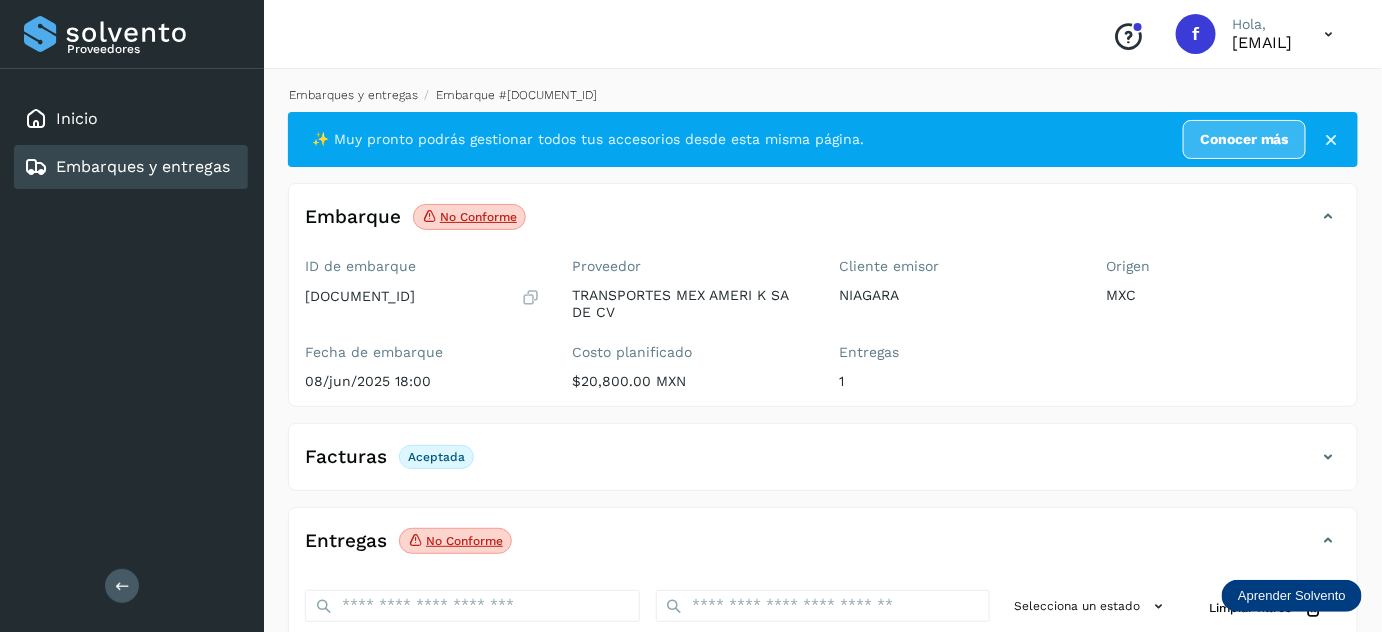 click on "Embarques y entregas" at bounding box center (353, 95) 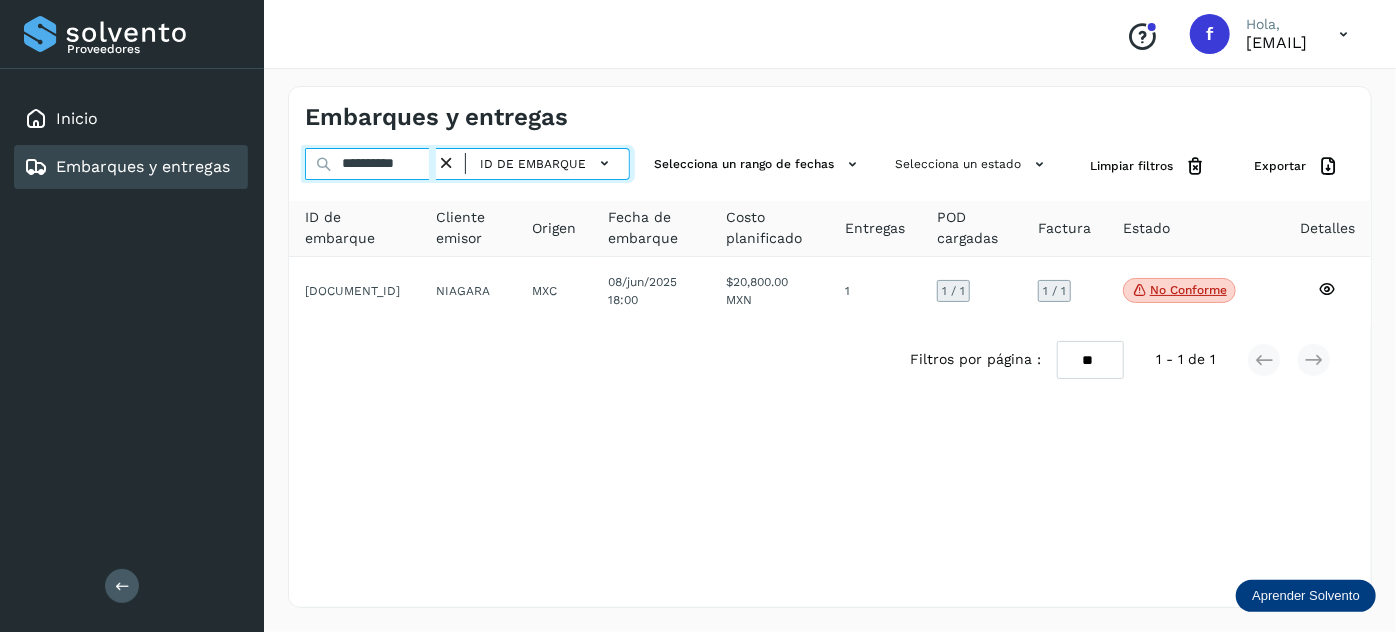 click on "**********" at bounding box center (370, 164) 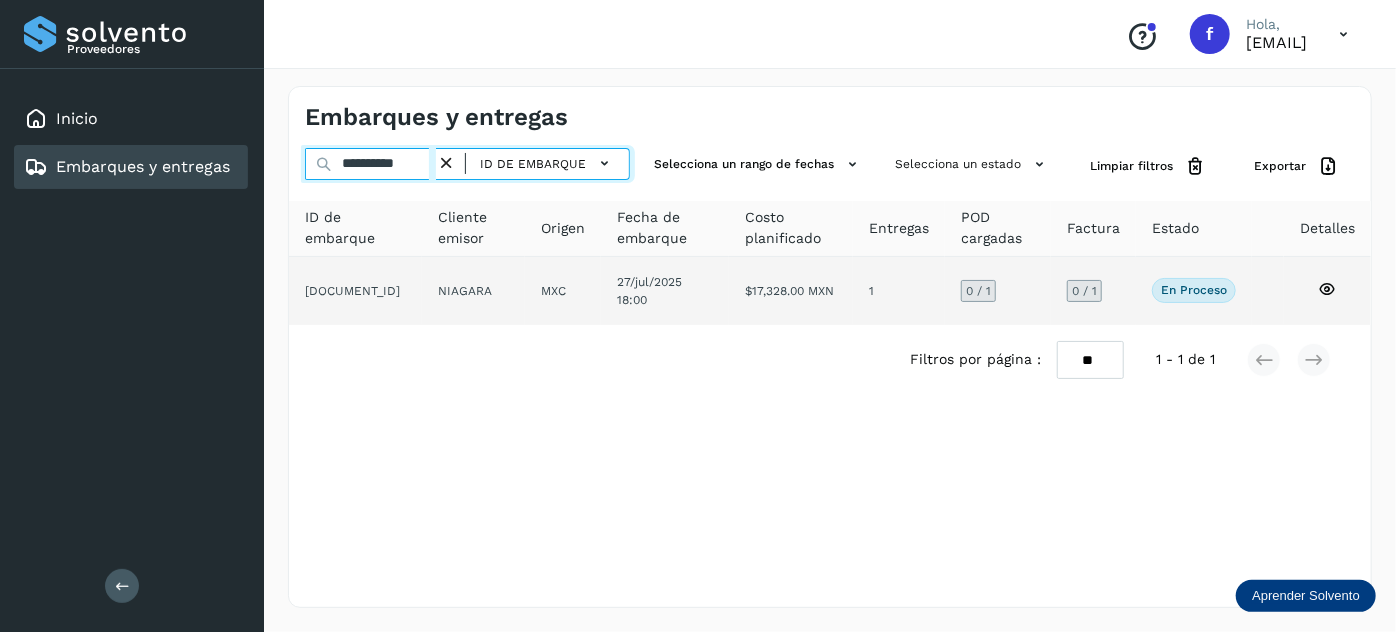 type on "**********" 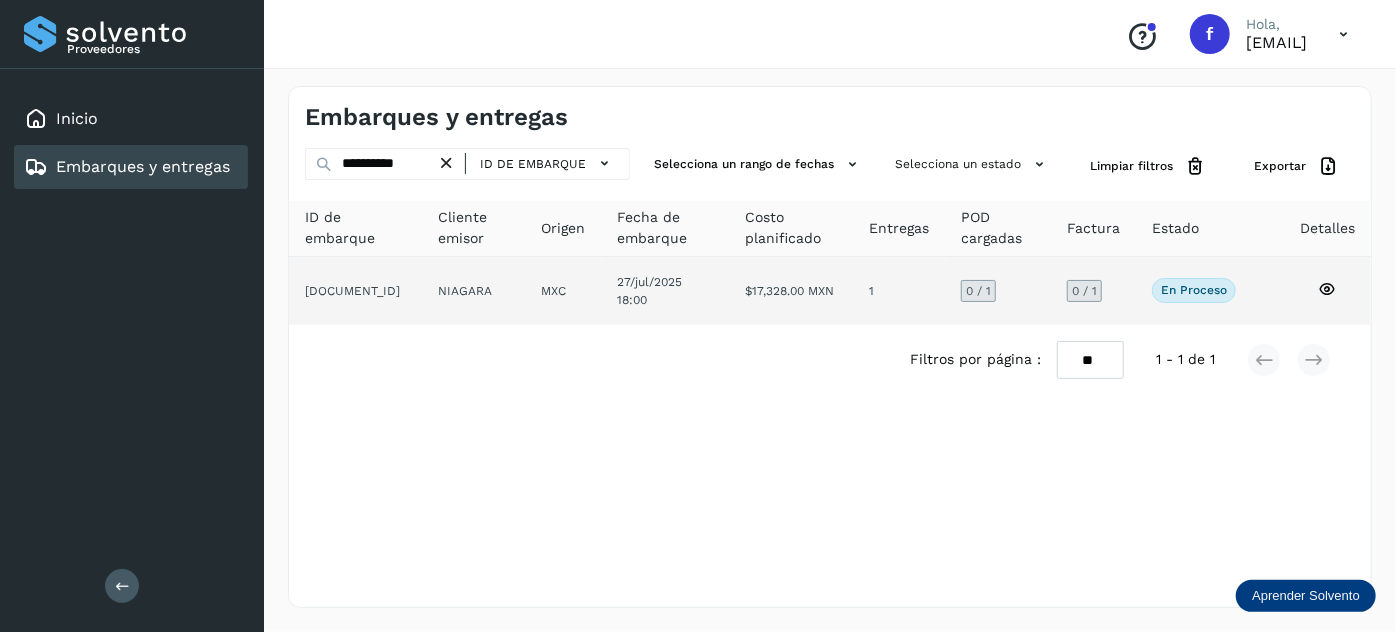 click on "27/jul/2025 18:00" 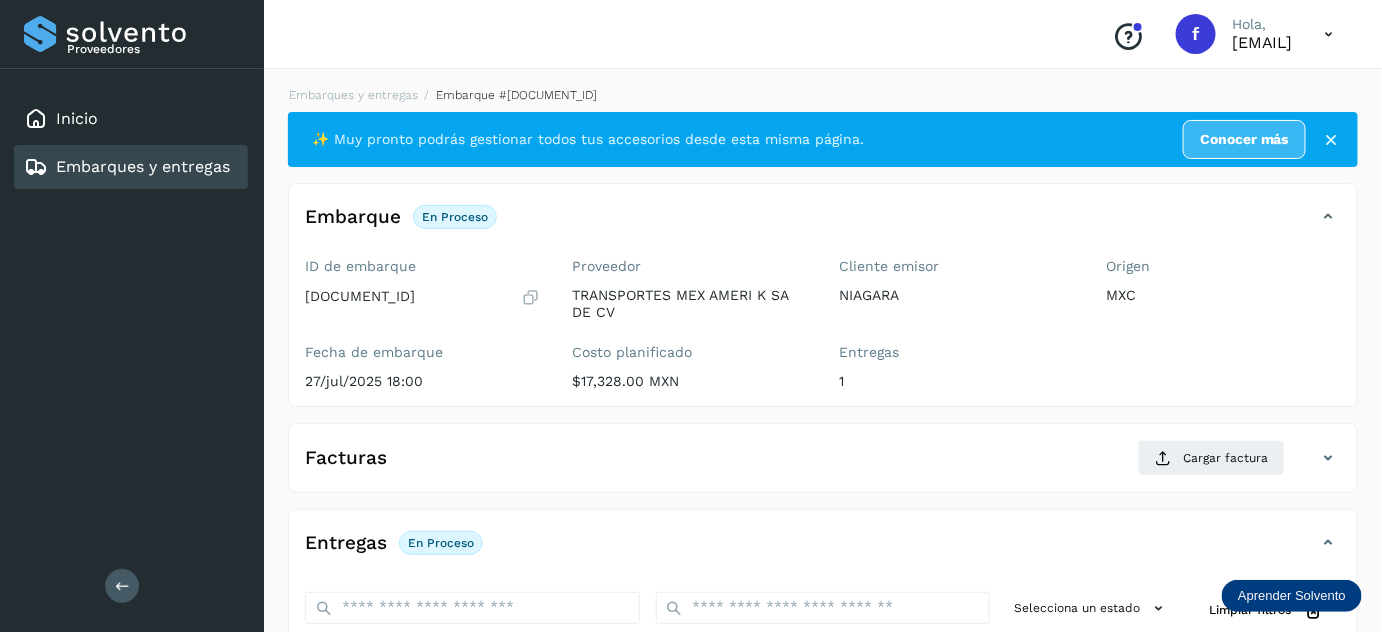 scroll, scrollTop: 327, scrollLeft: 0, axis: vertical 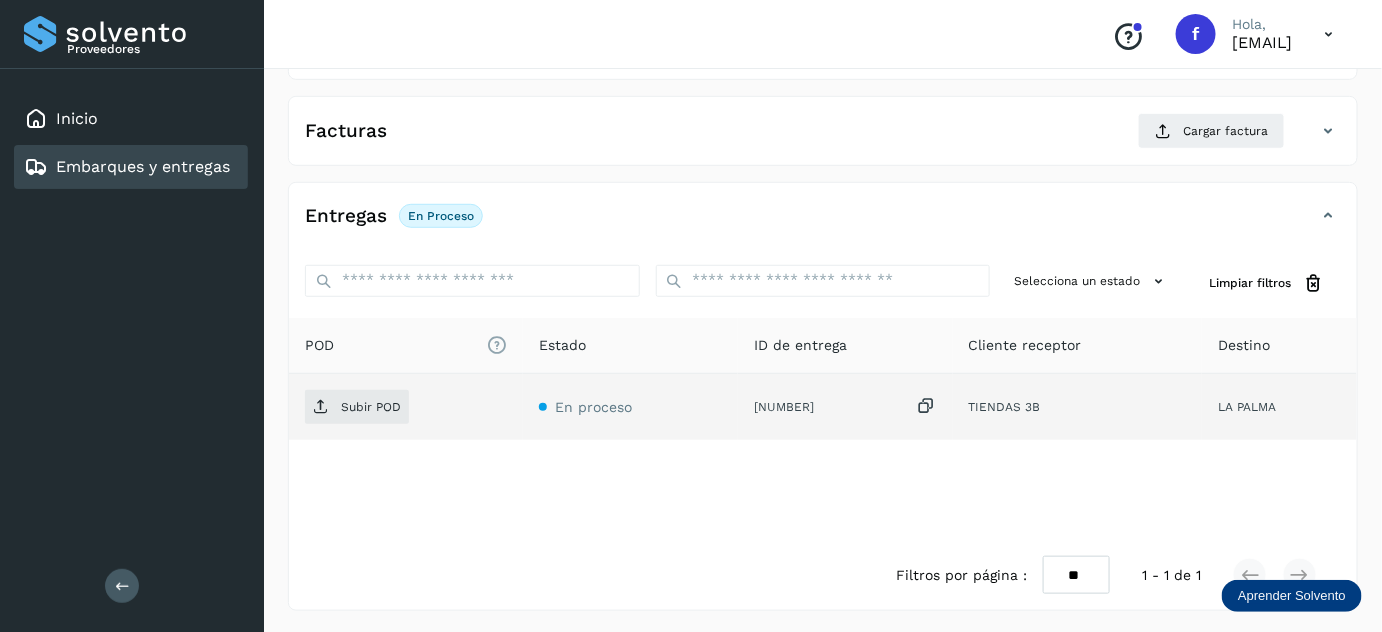 click at bounding box center [927, 406] 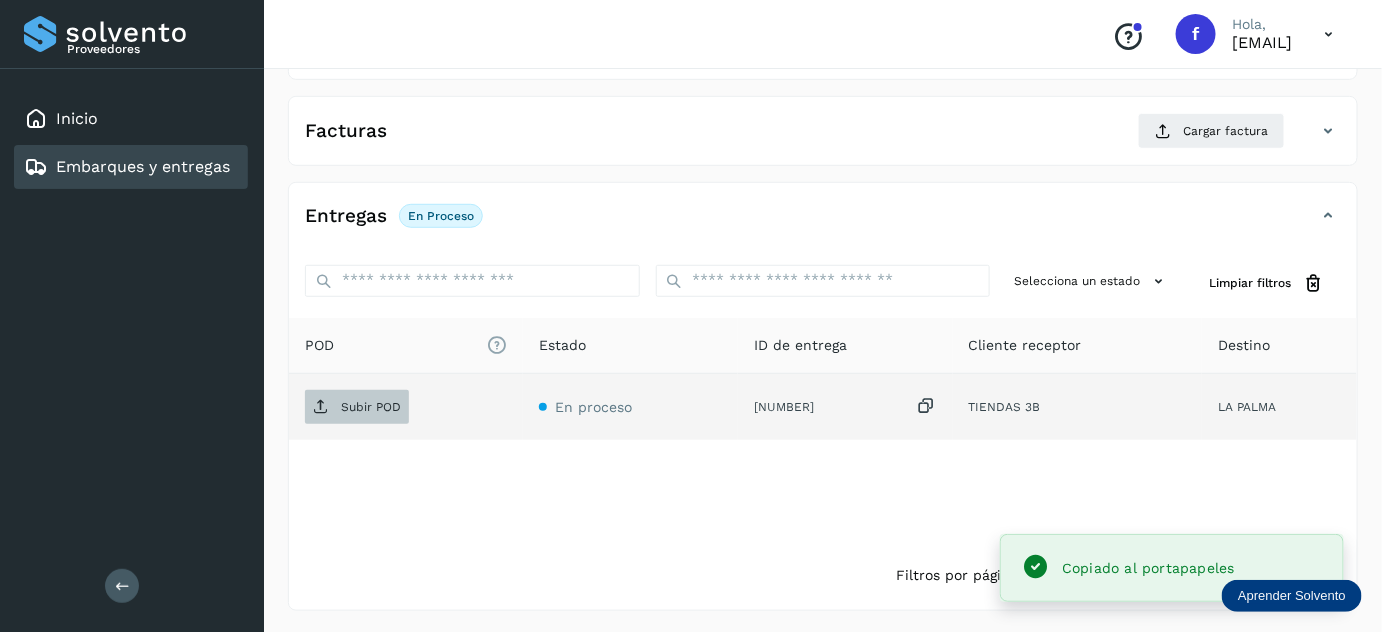 click on "Subir POD" at bounding box center [357, 407] 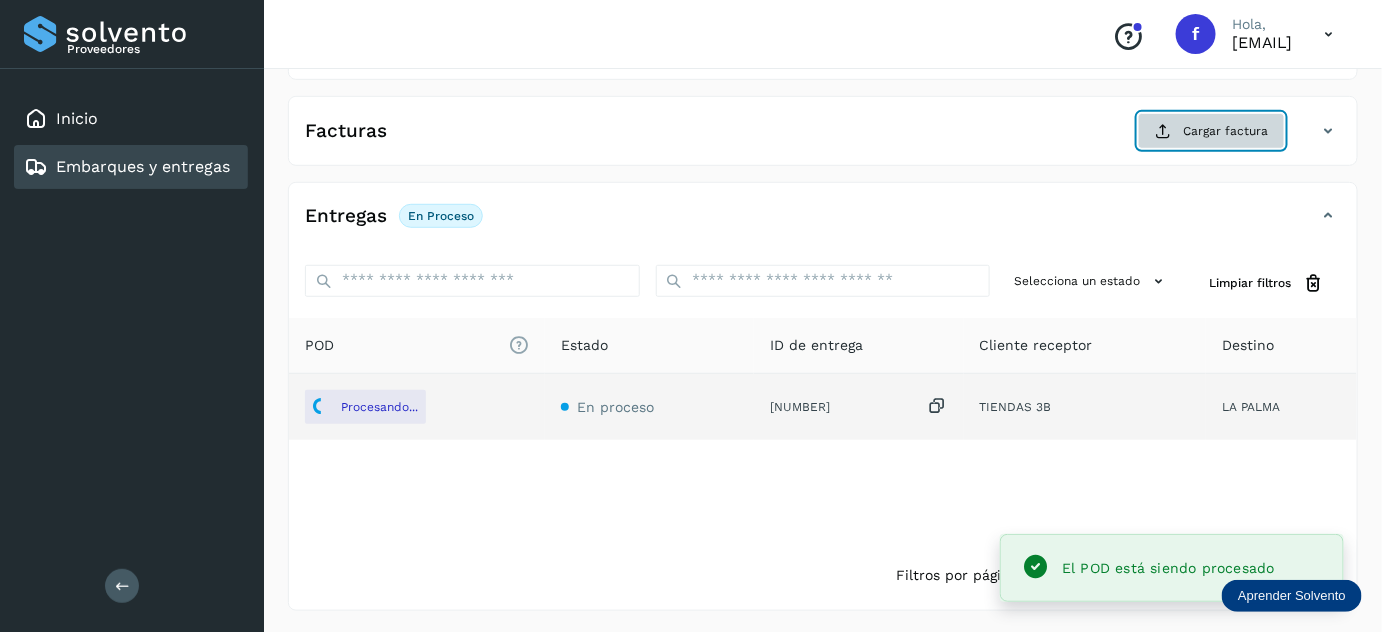 click on "Cargar factura" at bounding box center (1211, 131) 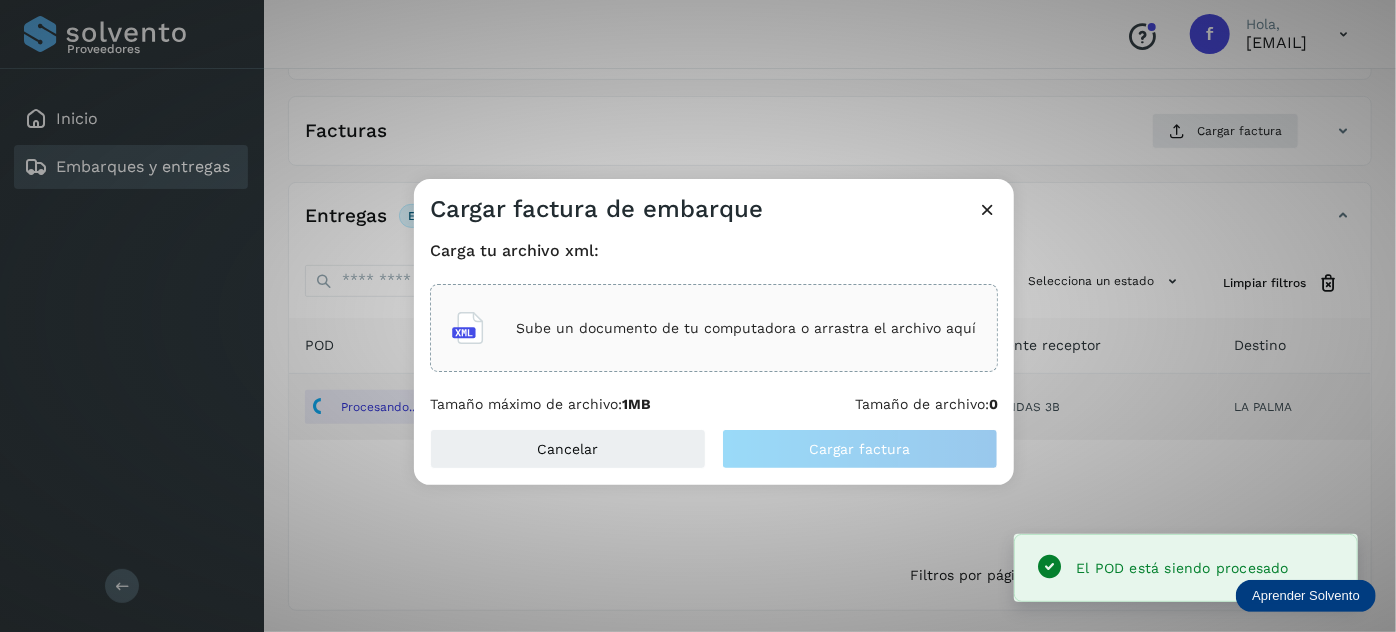 click on "Sube un documento de tu computadora o arrastra el archivo aquí" 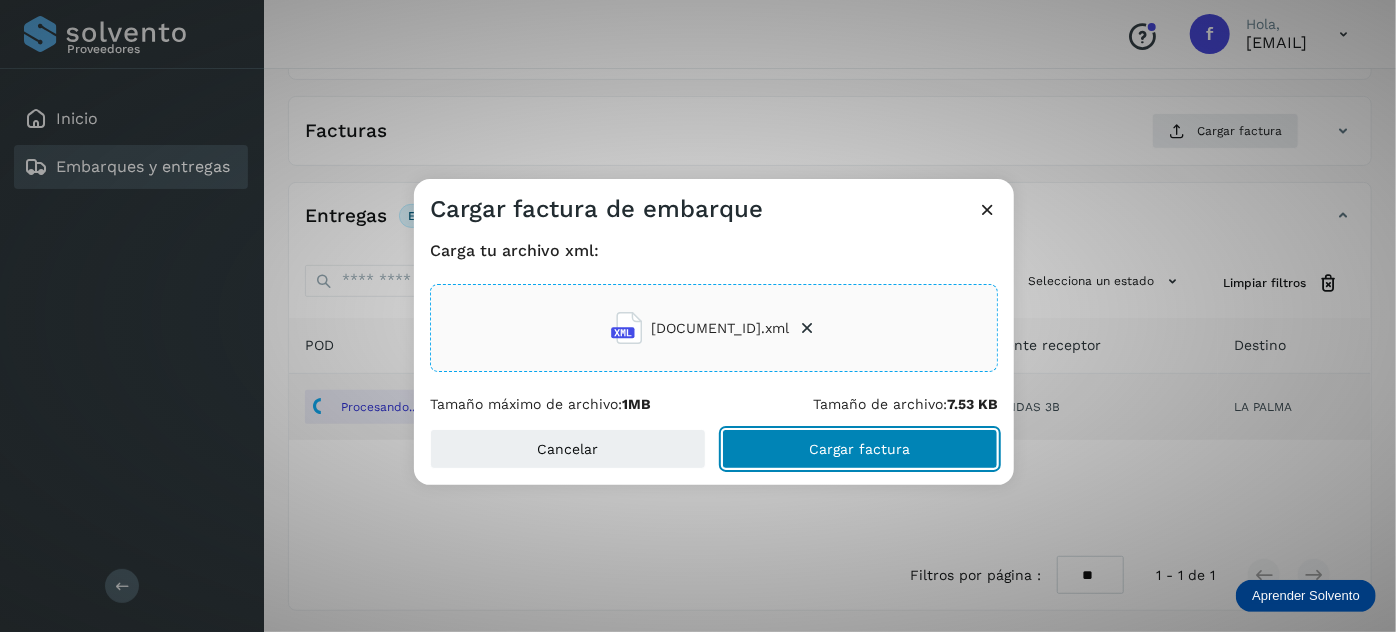 drag, startPoint x: 762, startPoint y: 456, endPoint x: 768, endPoint y: 444, distance: 13.416408 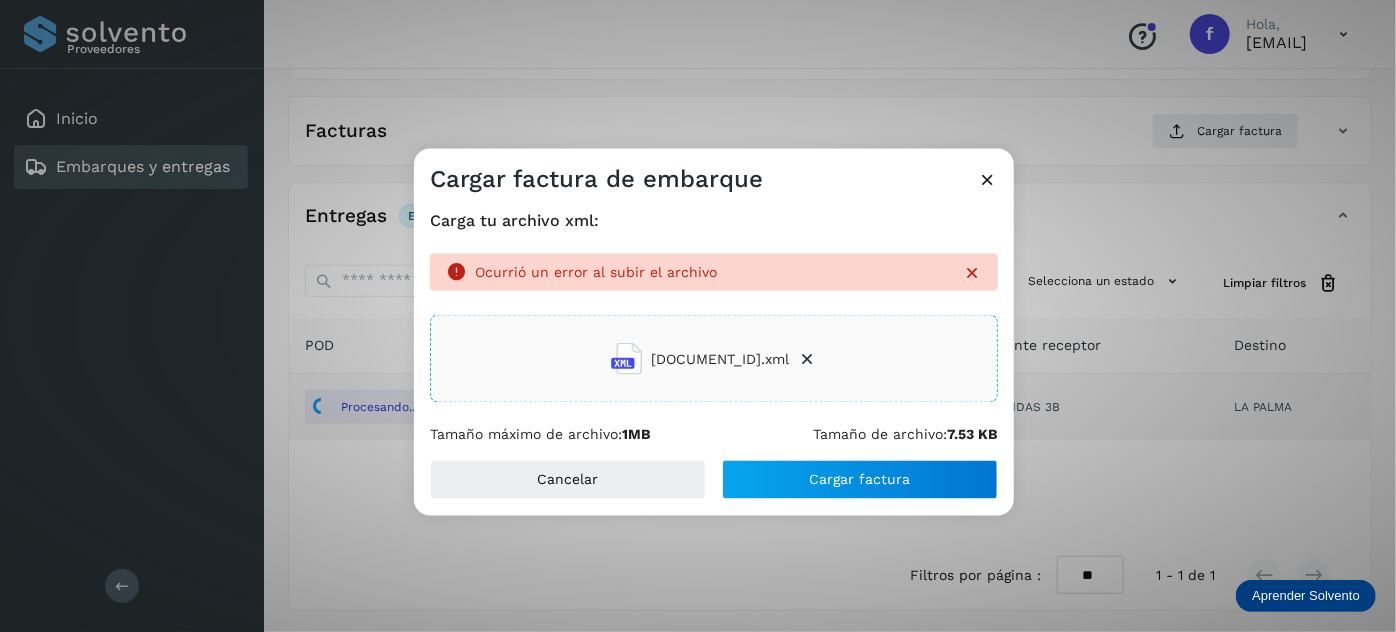 click at bounding box center (987, 179) 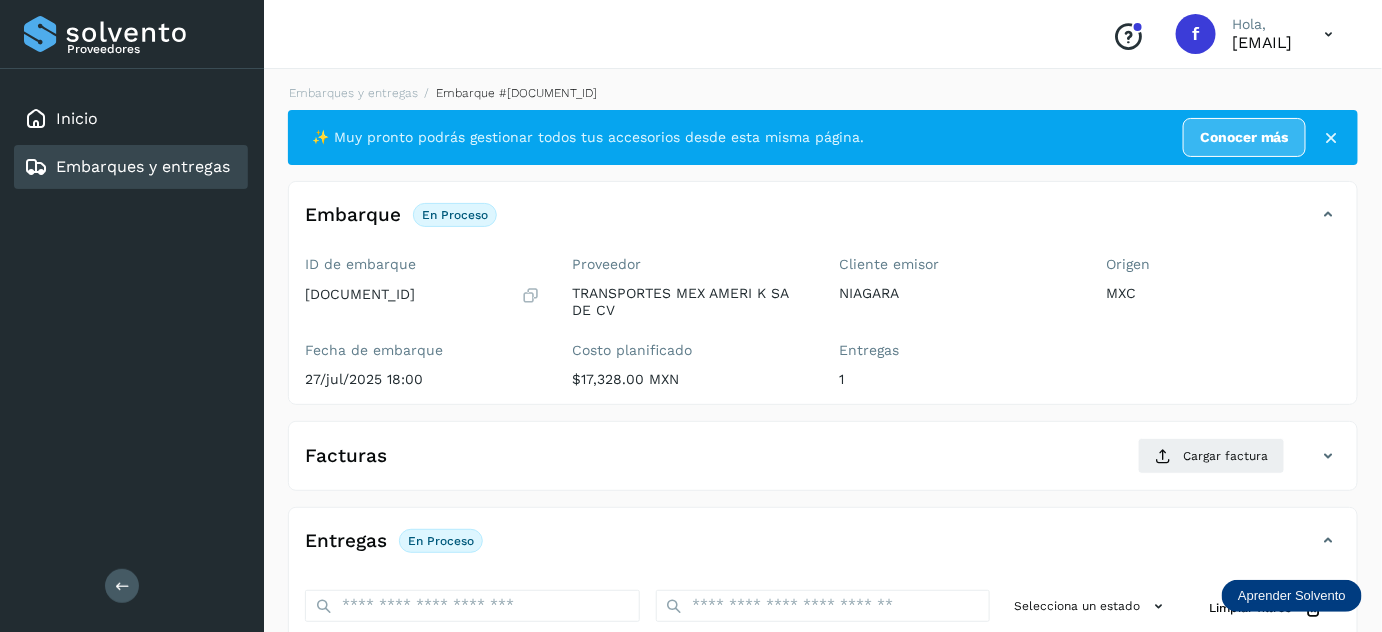 scroll, scrollTop: 0, scrollLeft: 0, axis: both 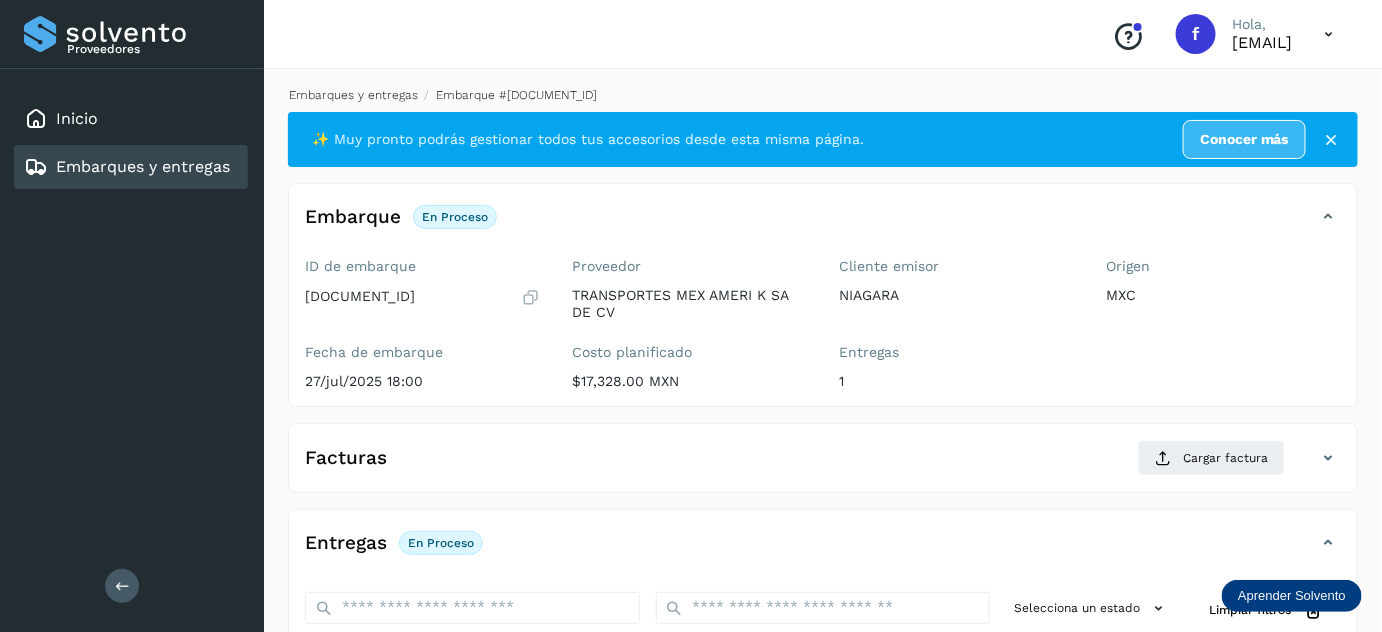 click on "Embarques y entregas" at bounding box center [353, 95] 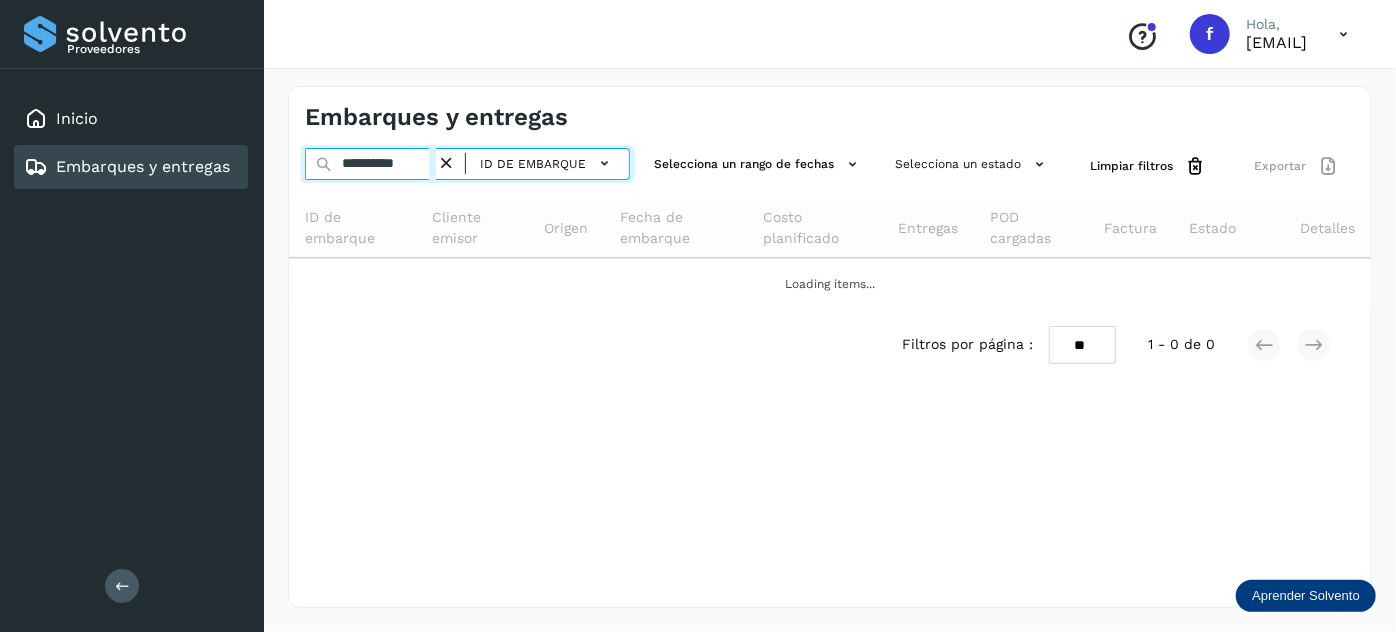 click on "**********" at bounding box center [370, 164] 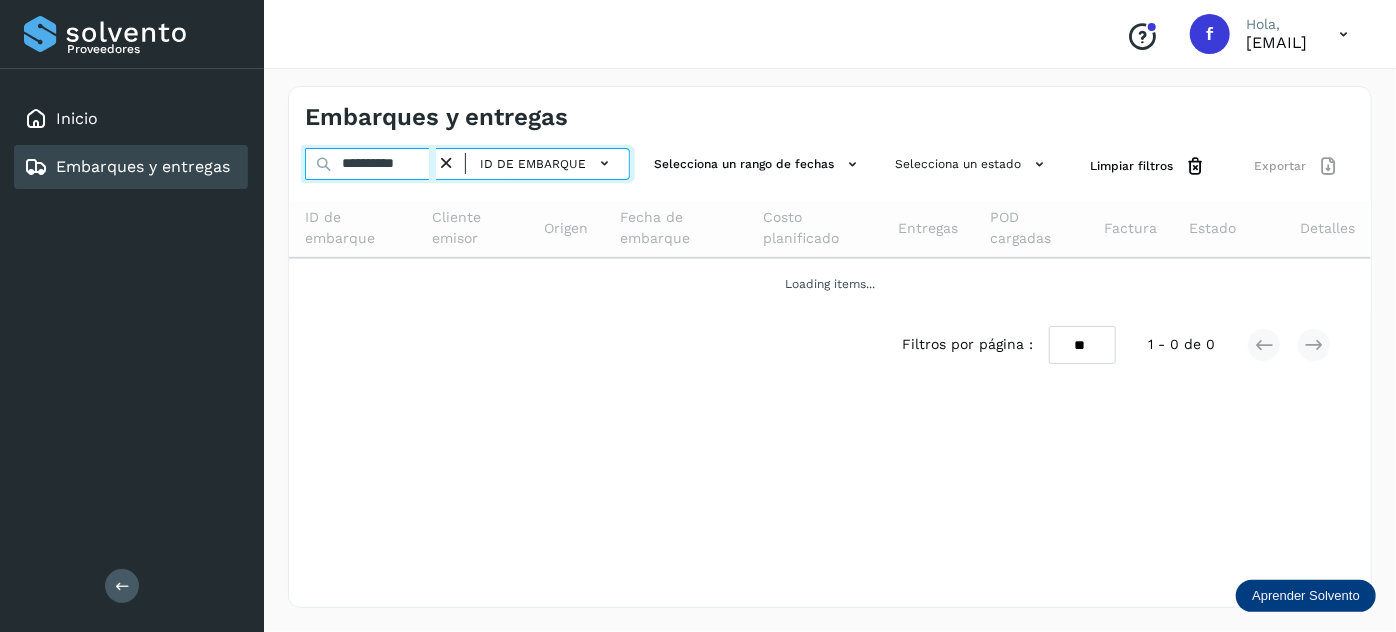 click on "**********" at bounding box center [370, 164] 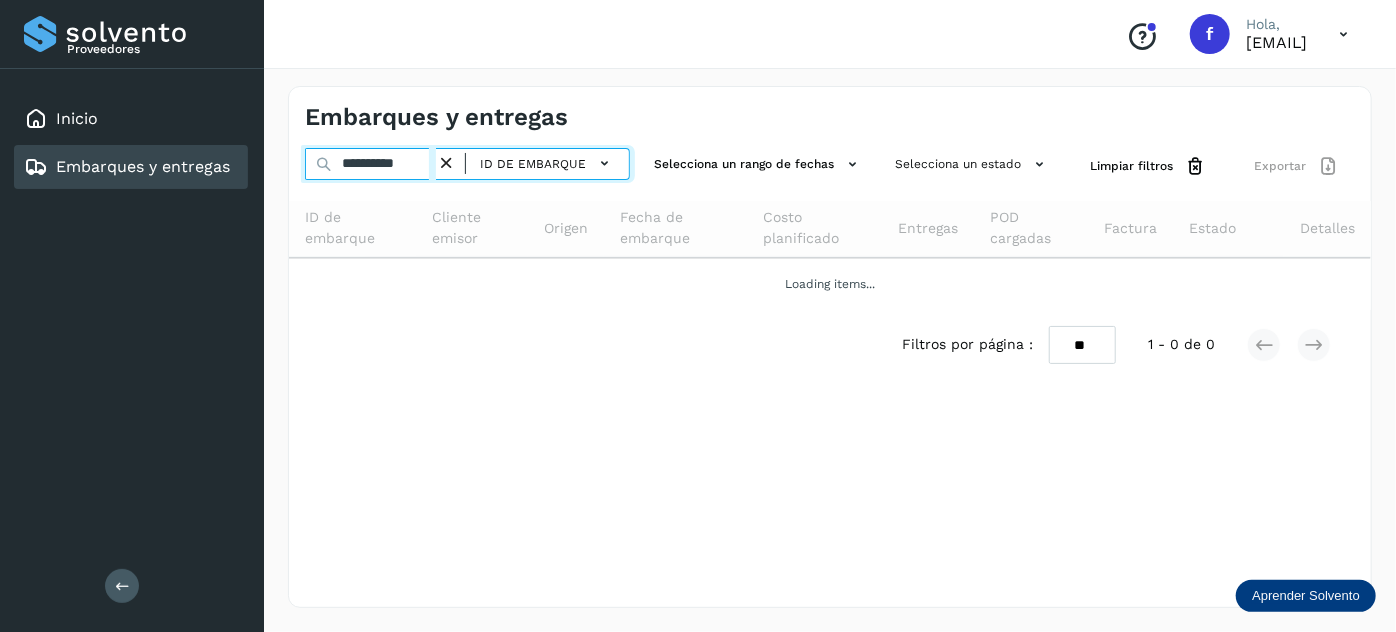 paste 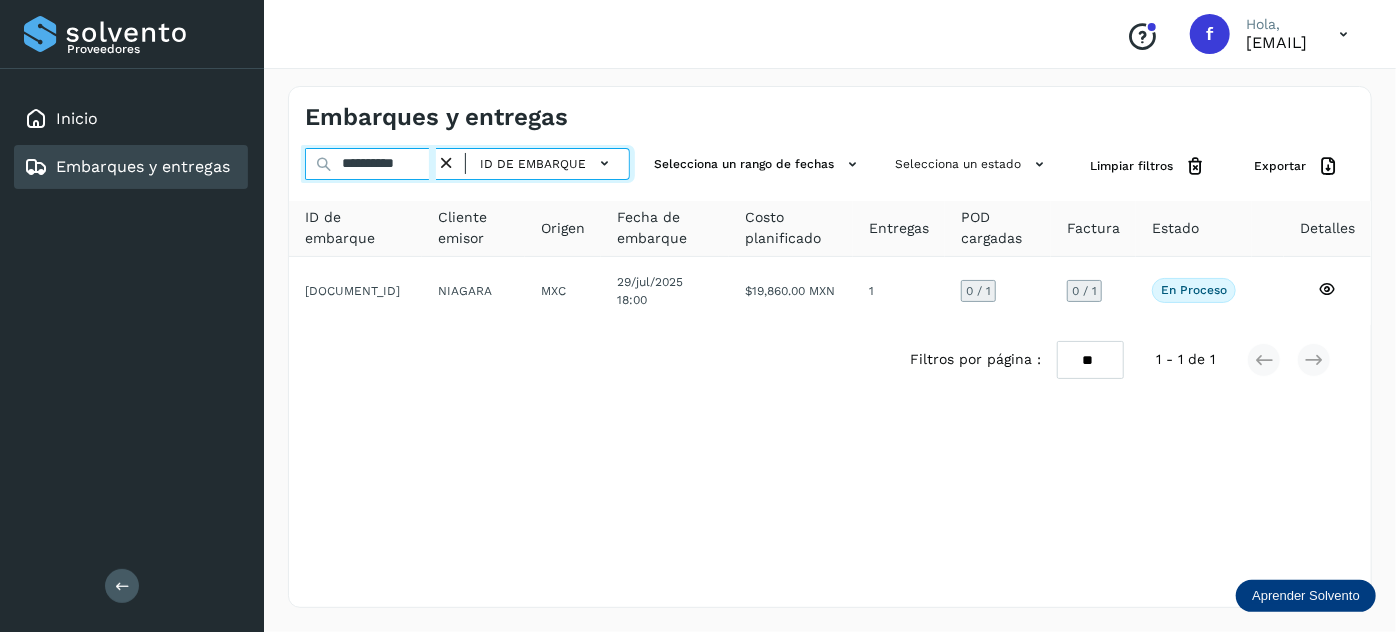 click on "**********" at bounding box center (370, 164) 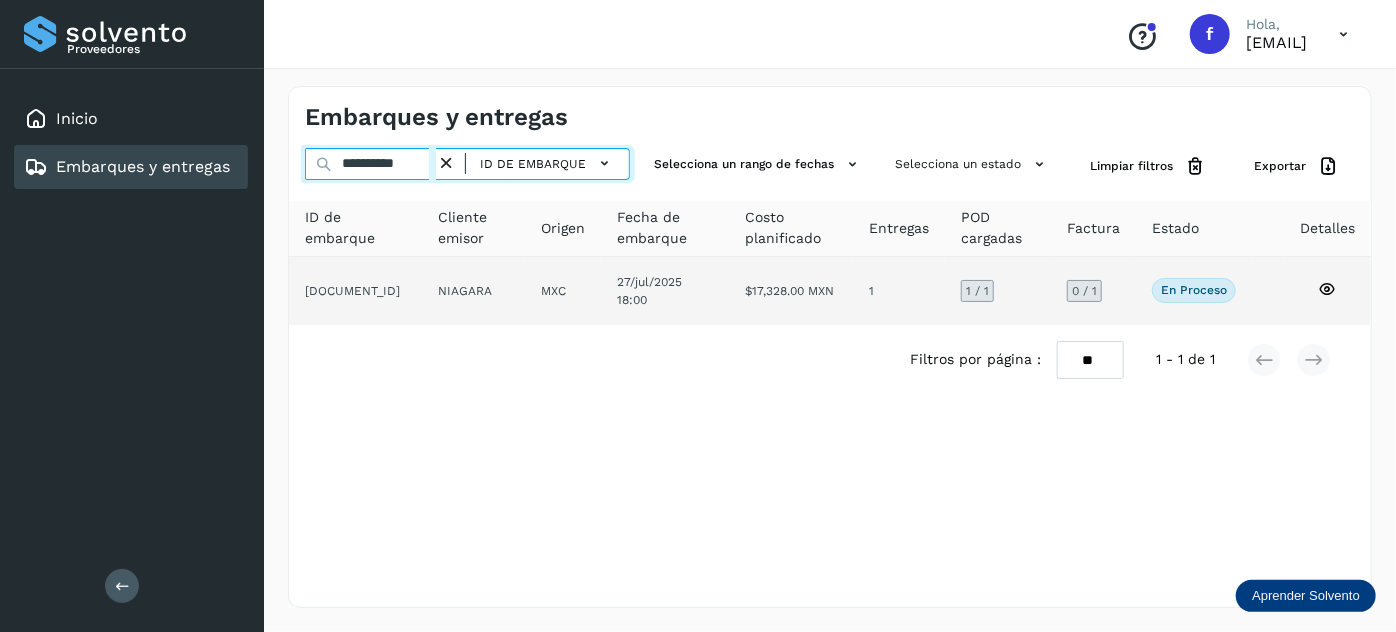 type on "**********" 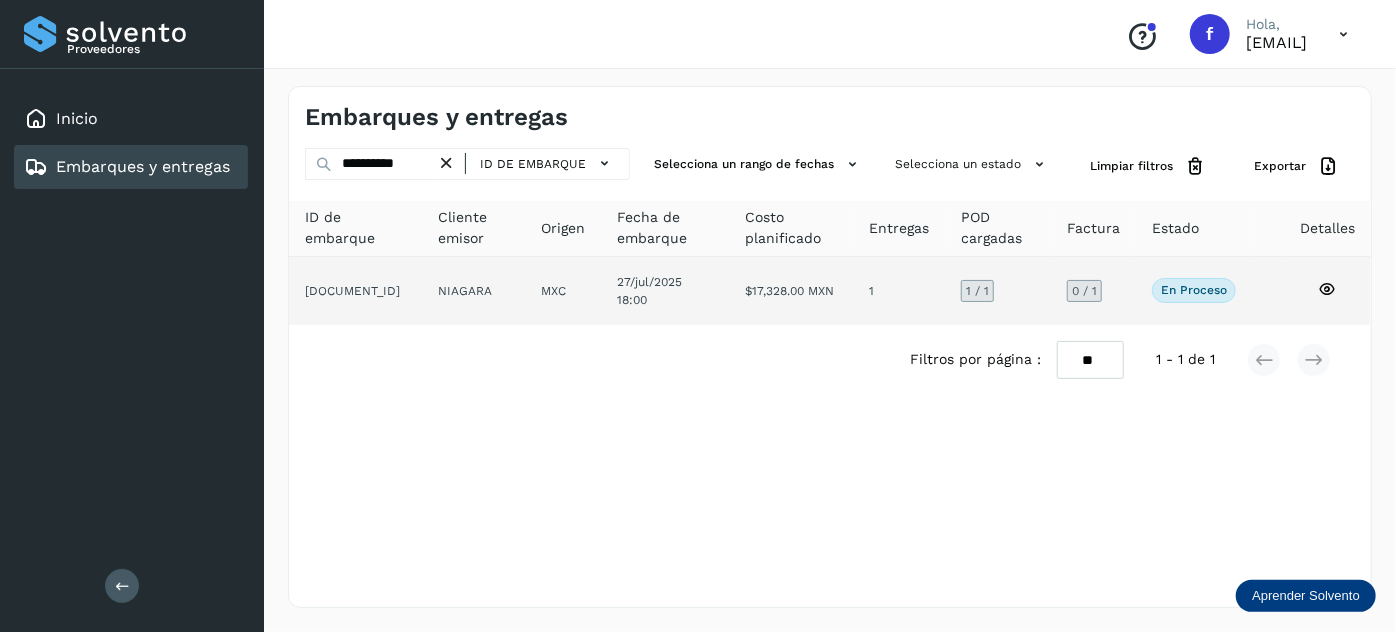 click on "MXC" 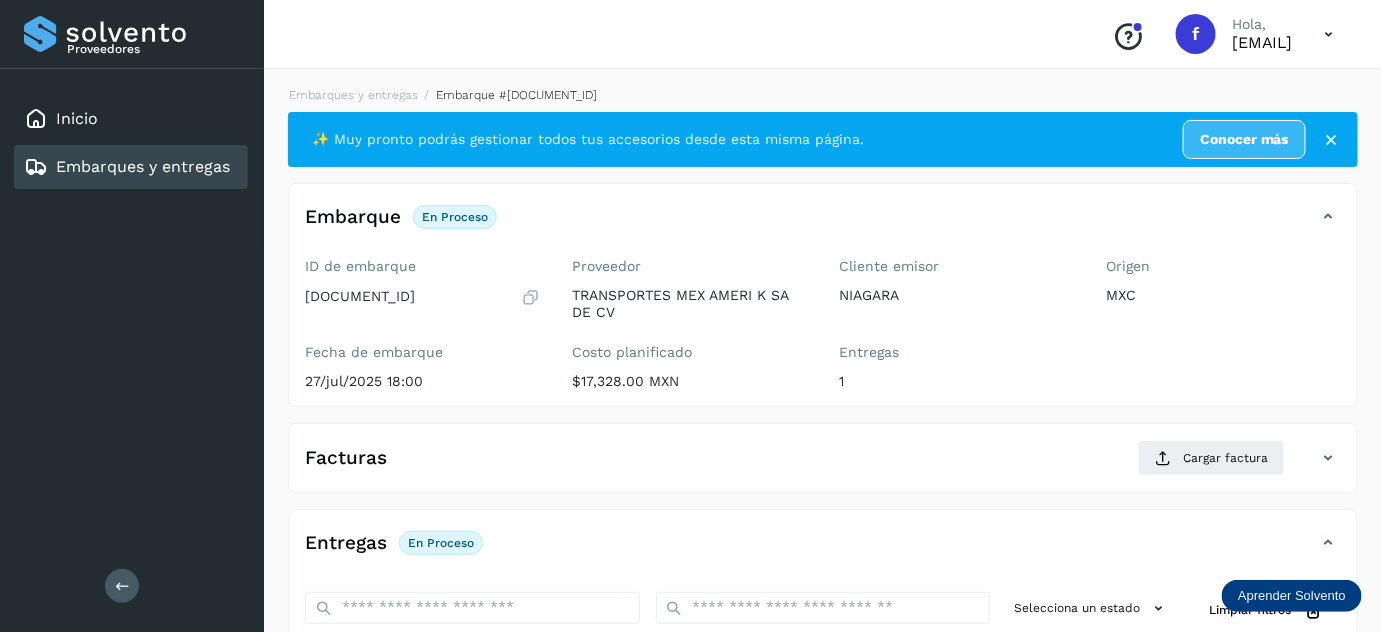 scroll, scrollTop: 327, scrollLeft: 0, axis: vertical 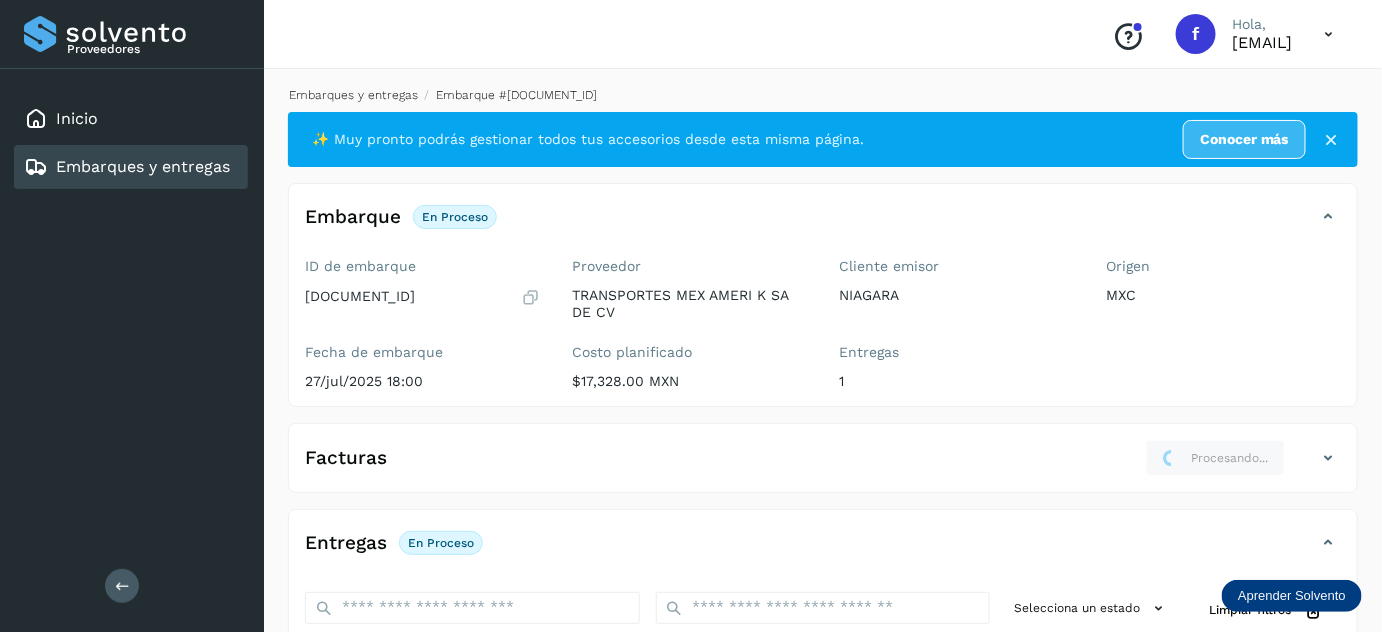 click on "Embarques y entregas" at bounding box center [353, 95] 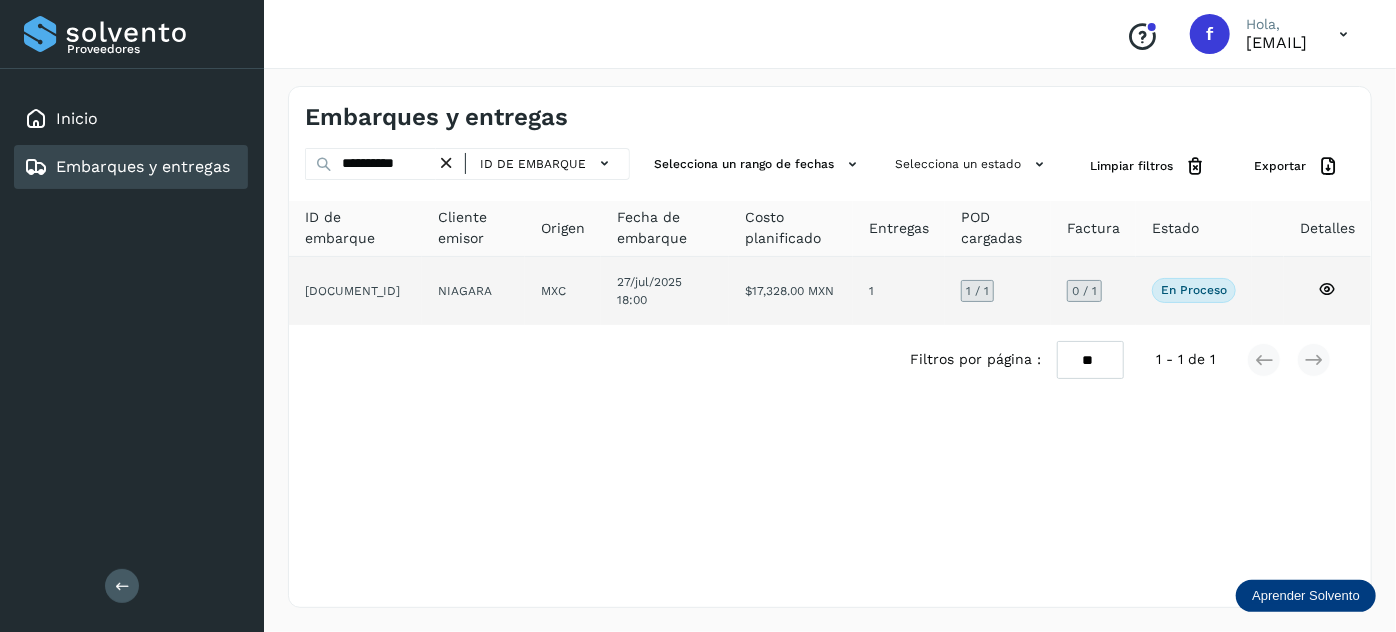 click on "1  / 1" 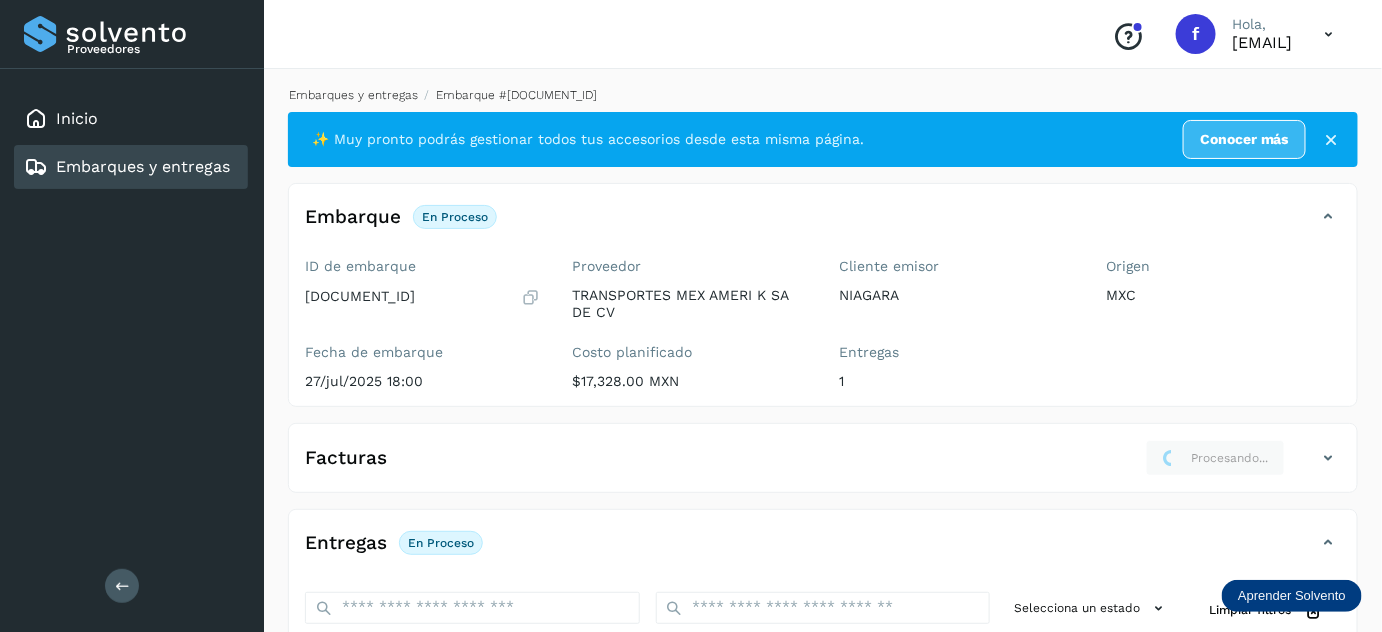 click on "Embarques y entregas" at bounding box center [353, 95] 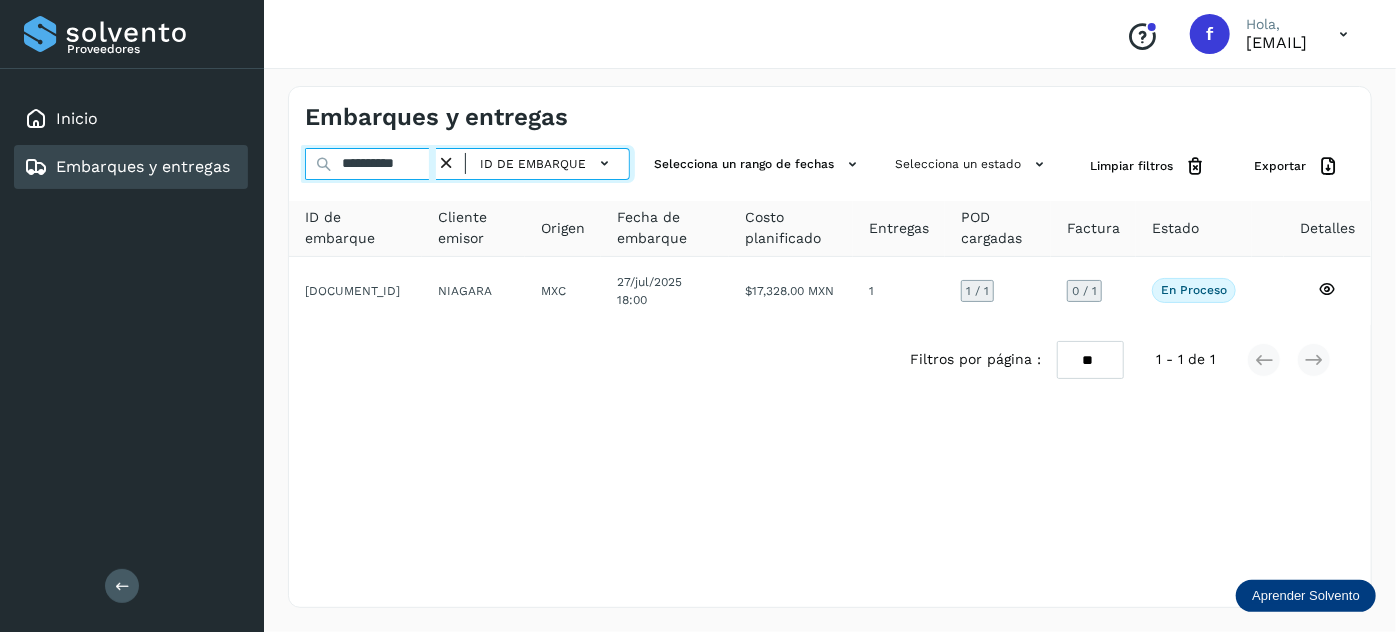 click on "**********" at bounding box center [370, 164] 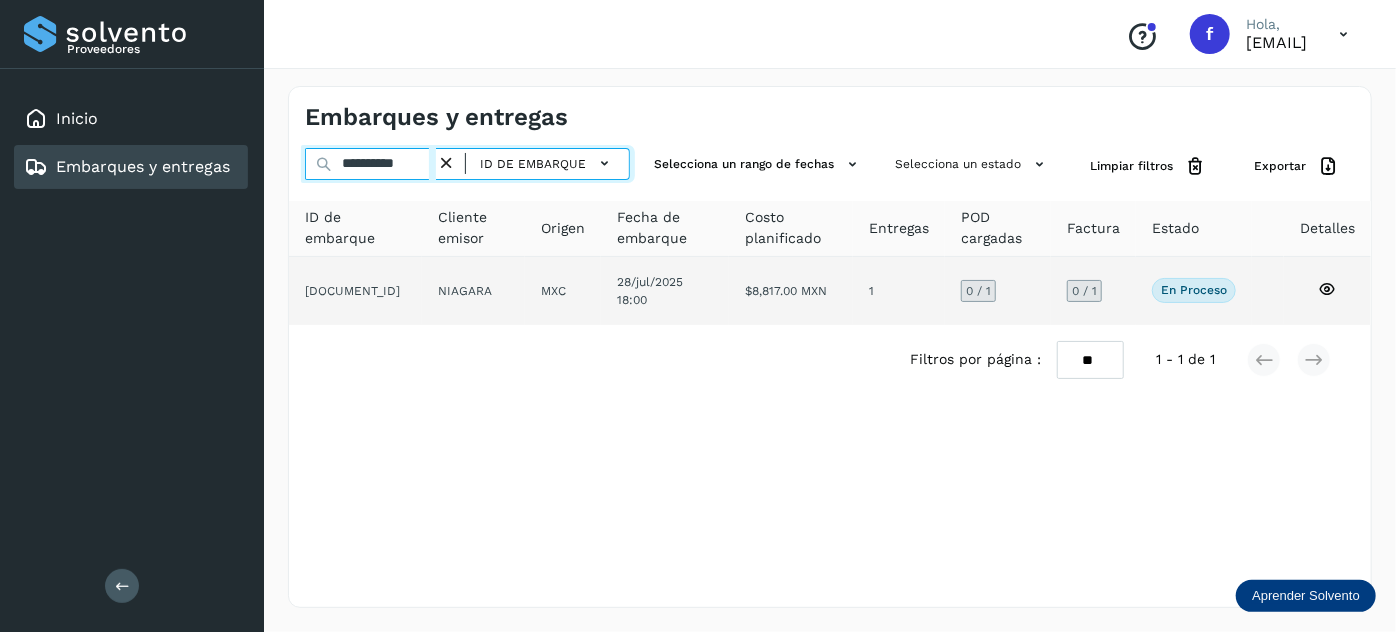 type on "**********" 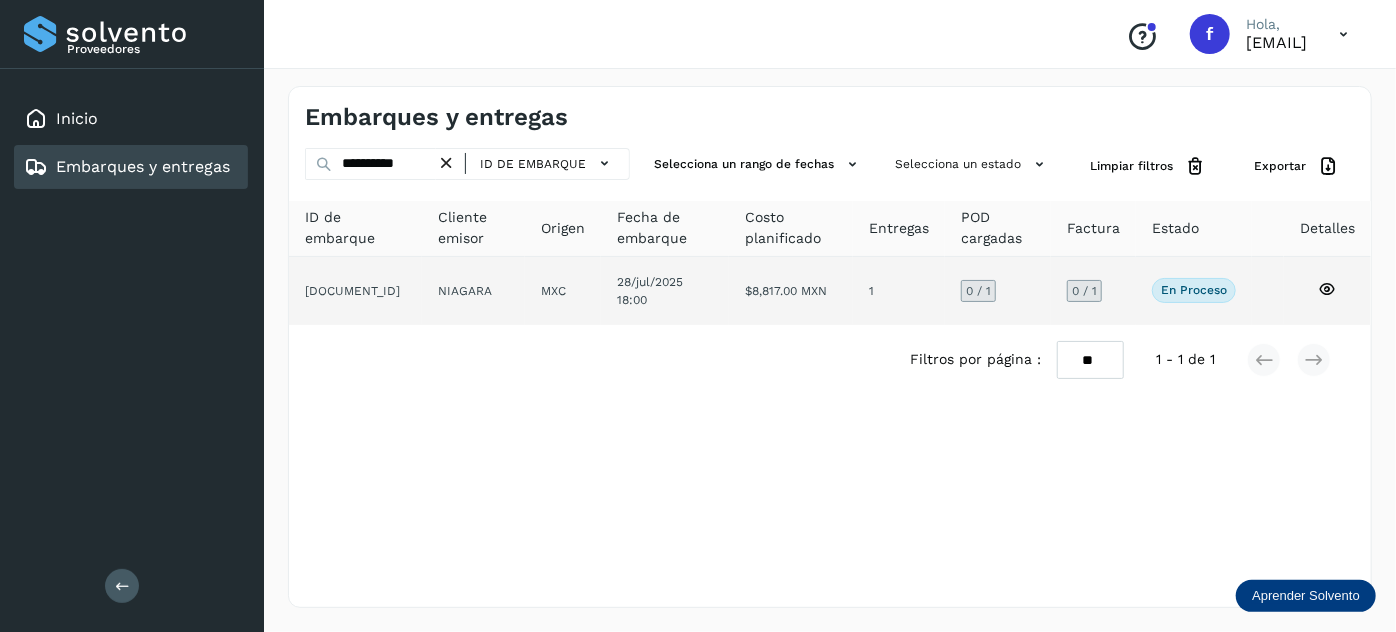 click on "NIAGARA" 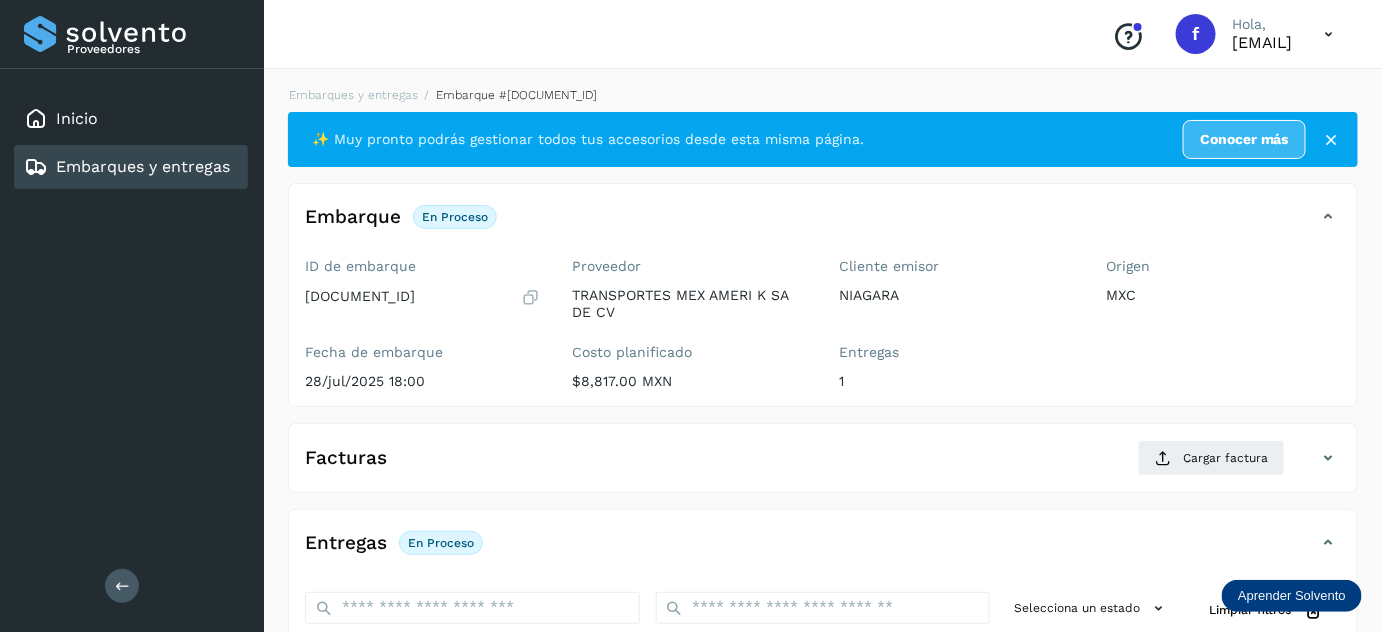 scroll, scrollTop: 327, scrollLeft: 0, axis: vertical 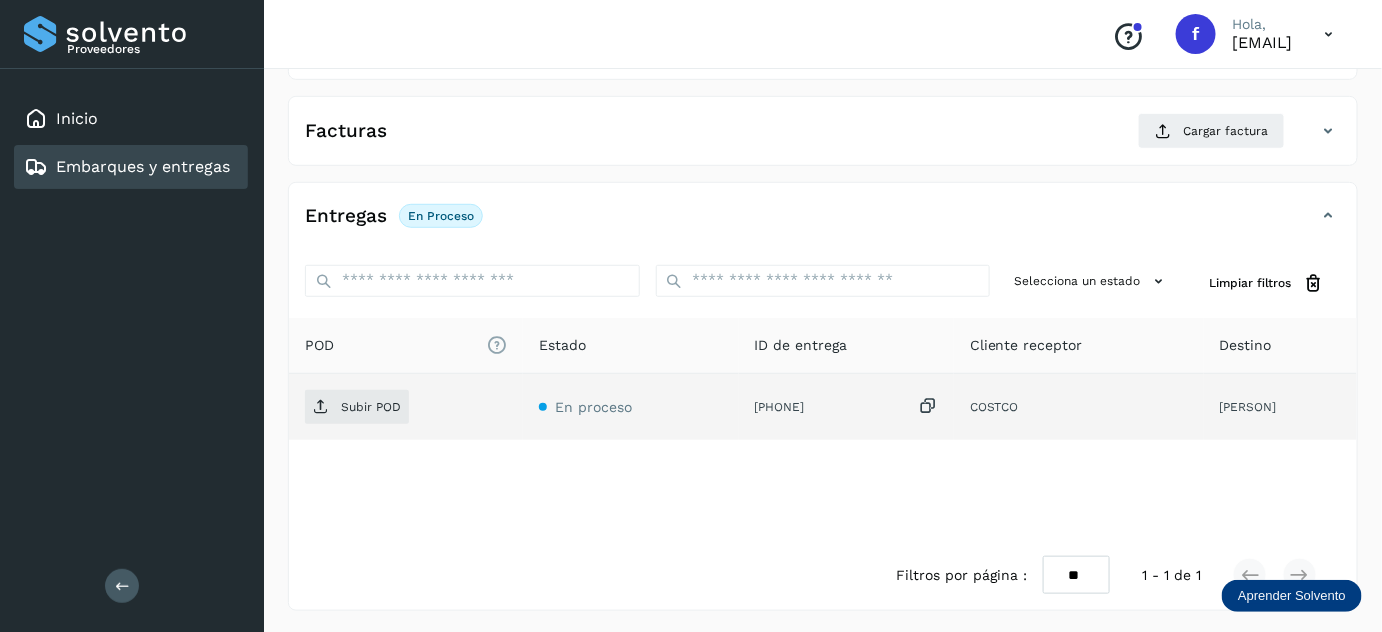 click at bounding box center [928, 406] 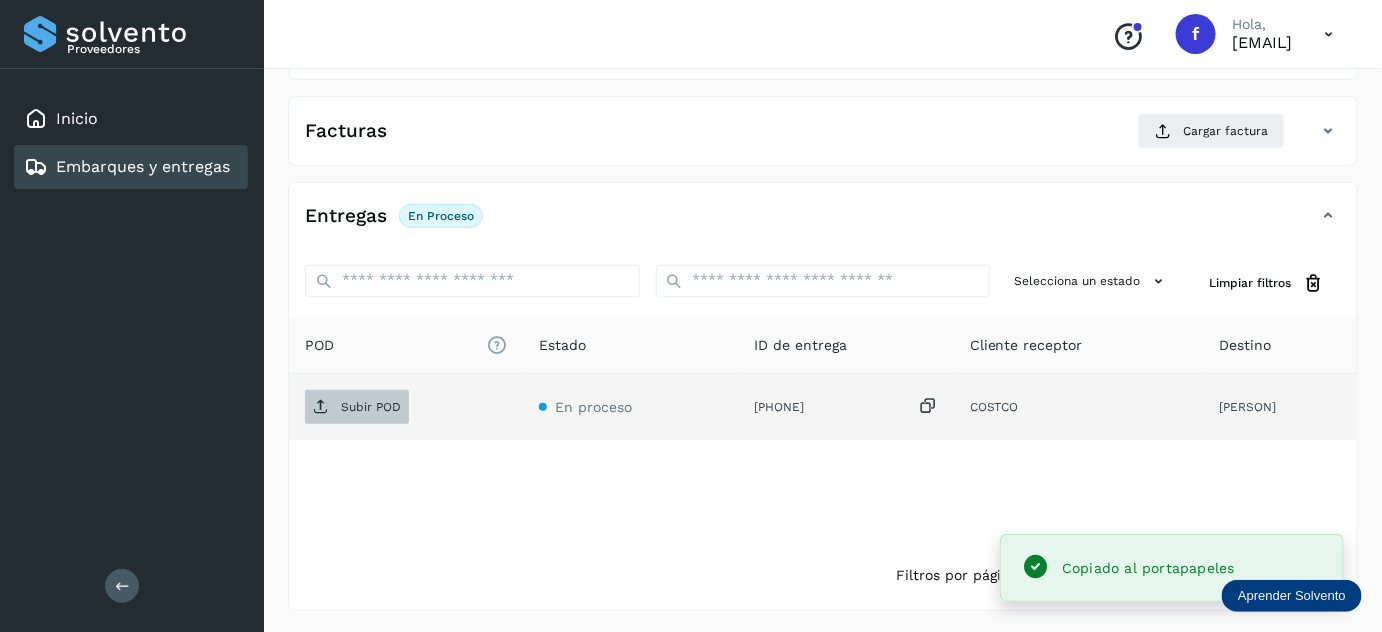 click on "Subir POD" at bounding box center [357, 407] 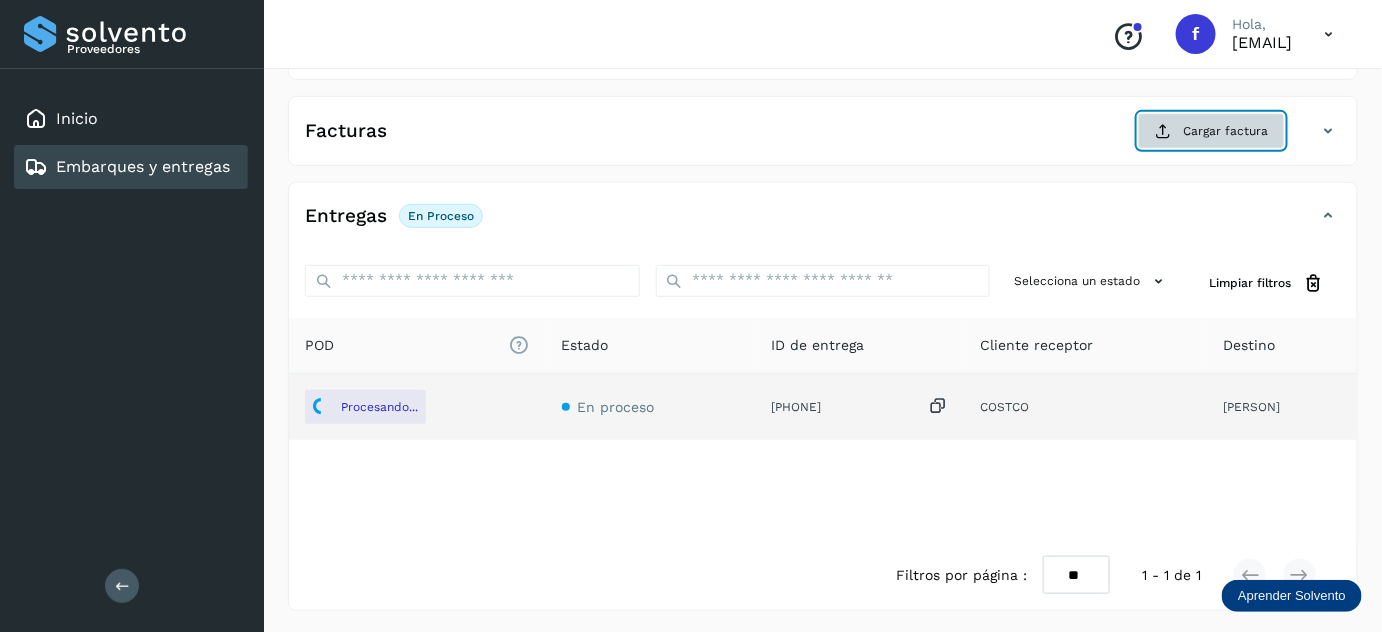 click on "Cargar factura" at bounding box center [1211, 131] 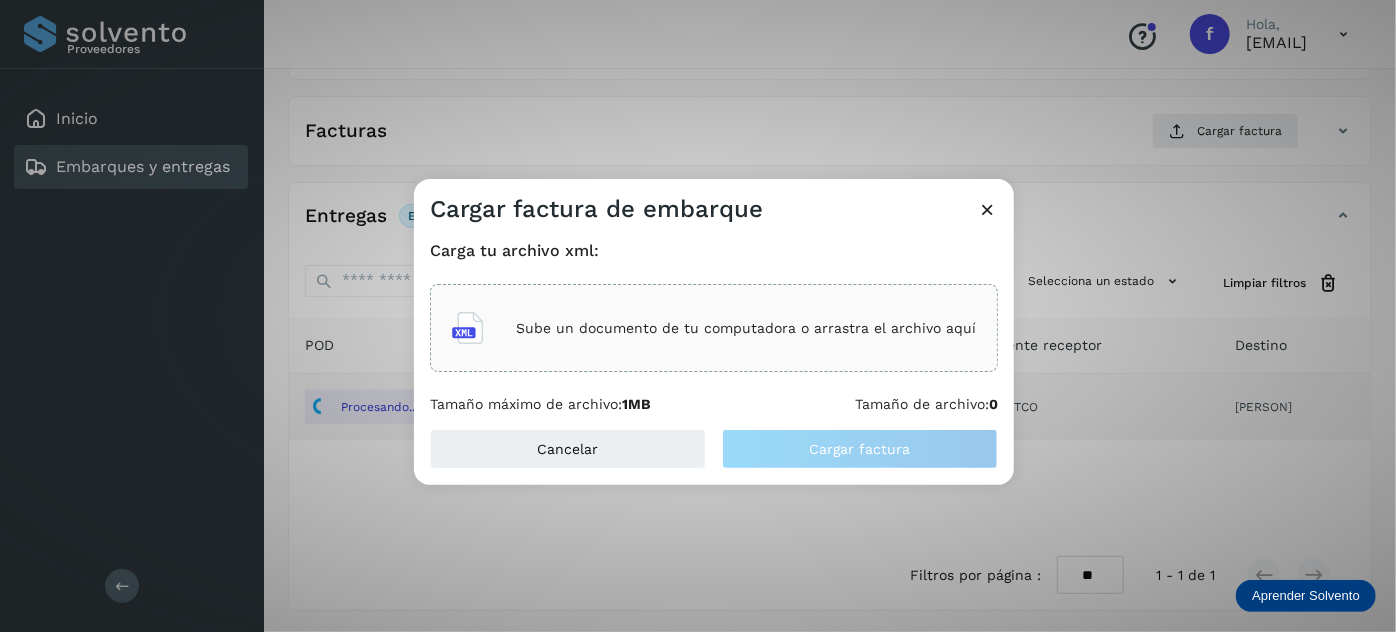 click on "Sube un documento de tu computadora o arrastra el archivo aquí" at bounding box center [746, 328] 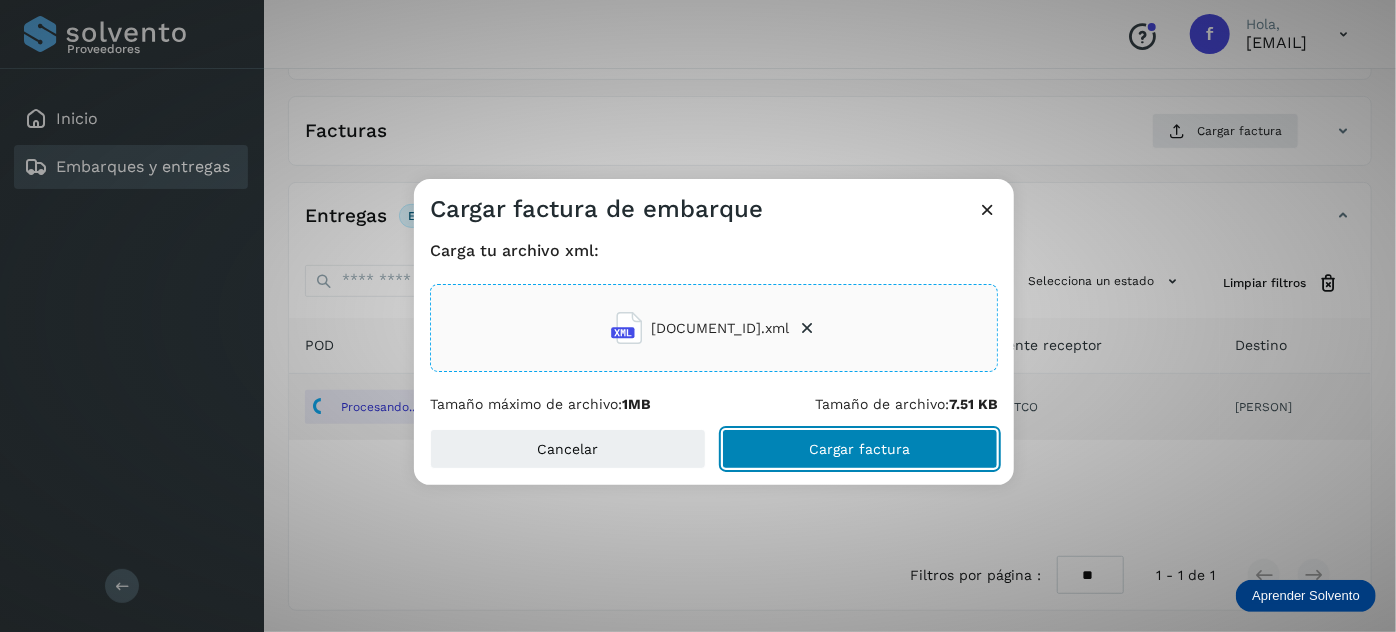 click on "Cargar factura" 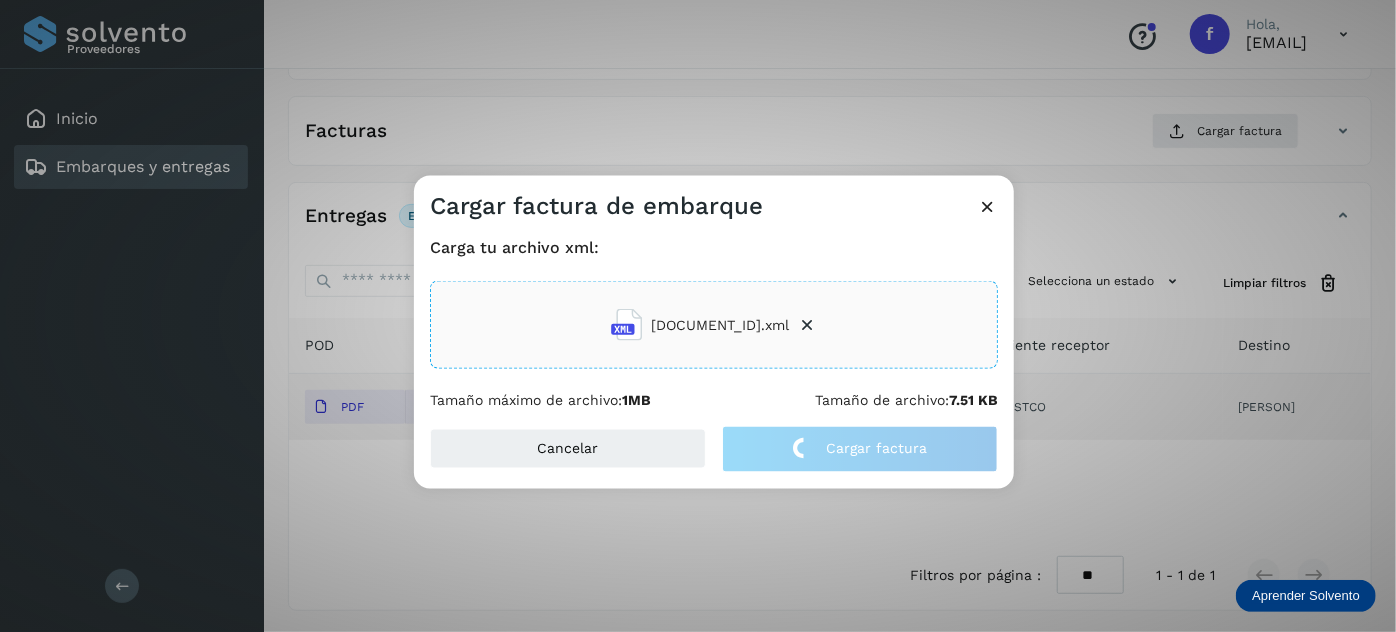 click on "Cargar factura de embarque Carga tu archivo xml: [DOCUMENT_ID].xml Tamaño máximo de archivo:  1MB Tamaño de archivo:  7.51 KB Cancelar Cargar factura" 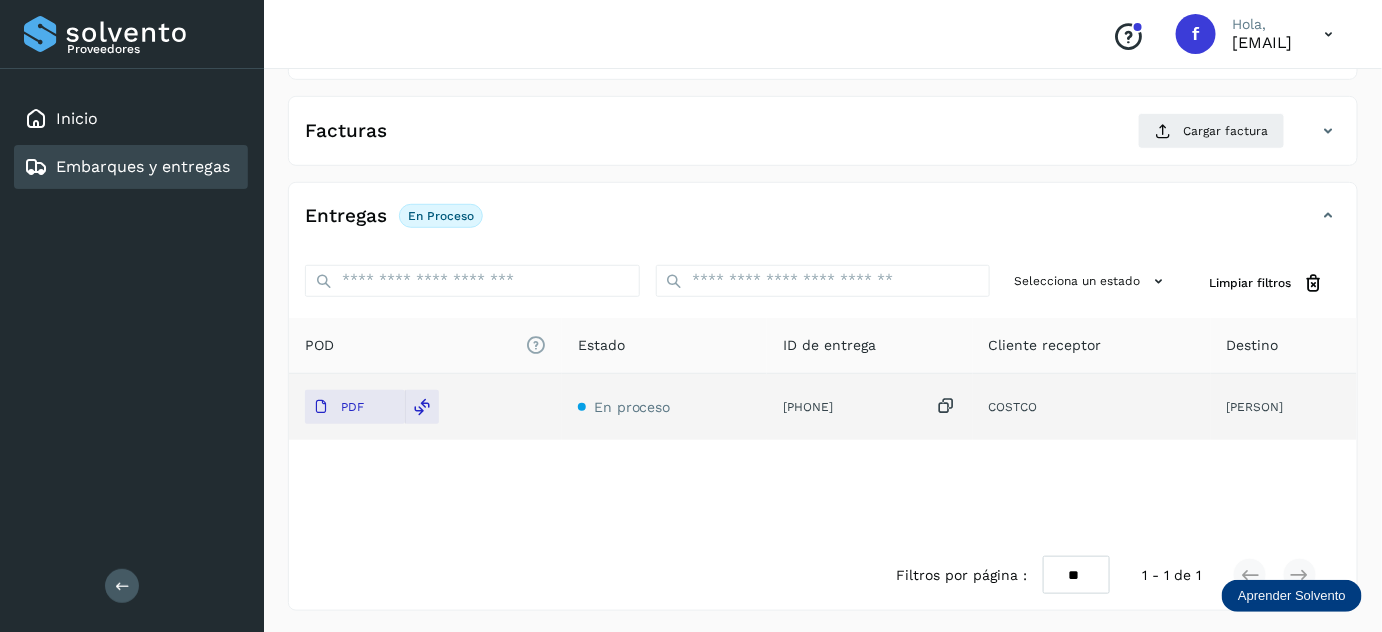 scroll, scrollTop: 0, scrollLeft: 0, axis: both 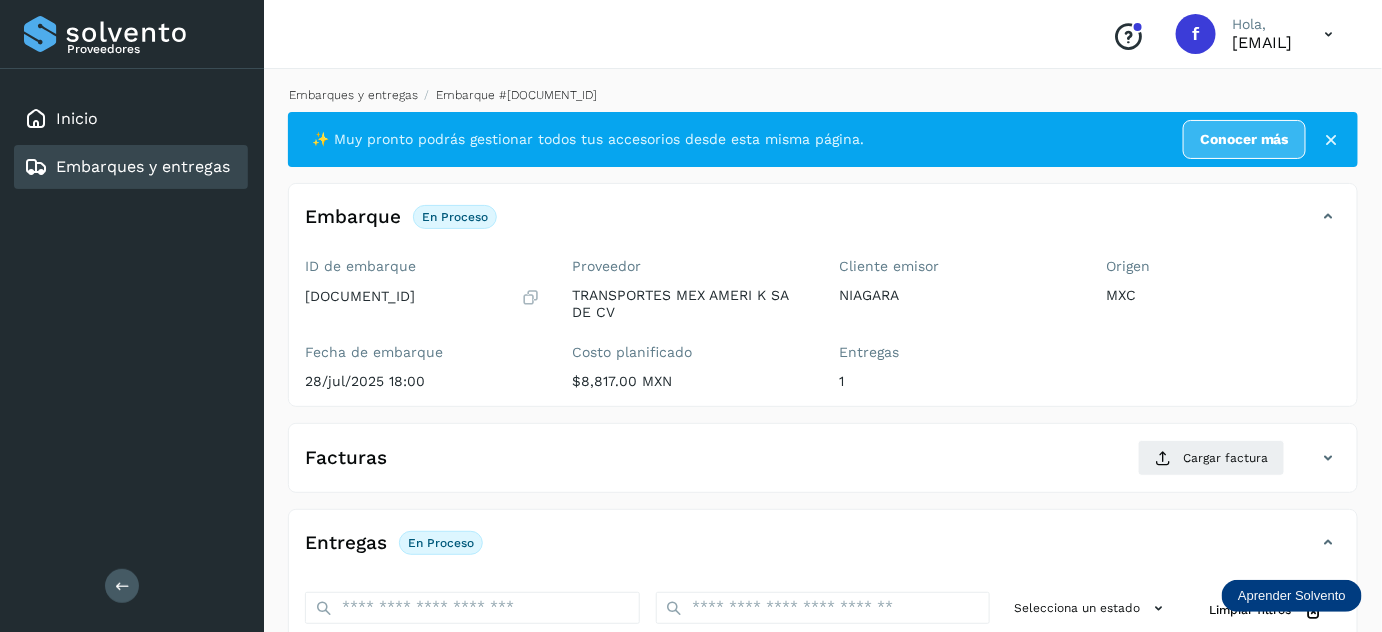 click on "Embarques y entregas" at bounding box center [353, 95] 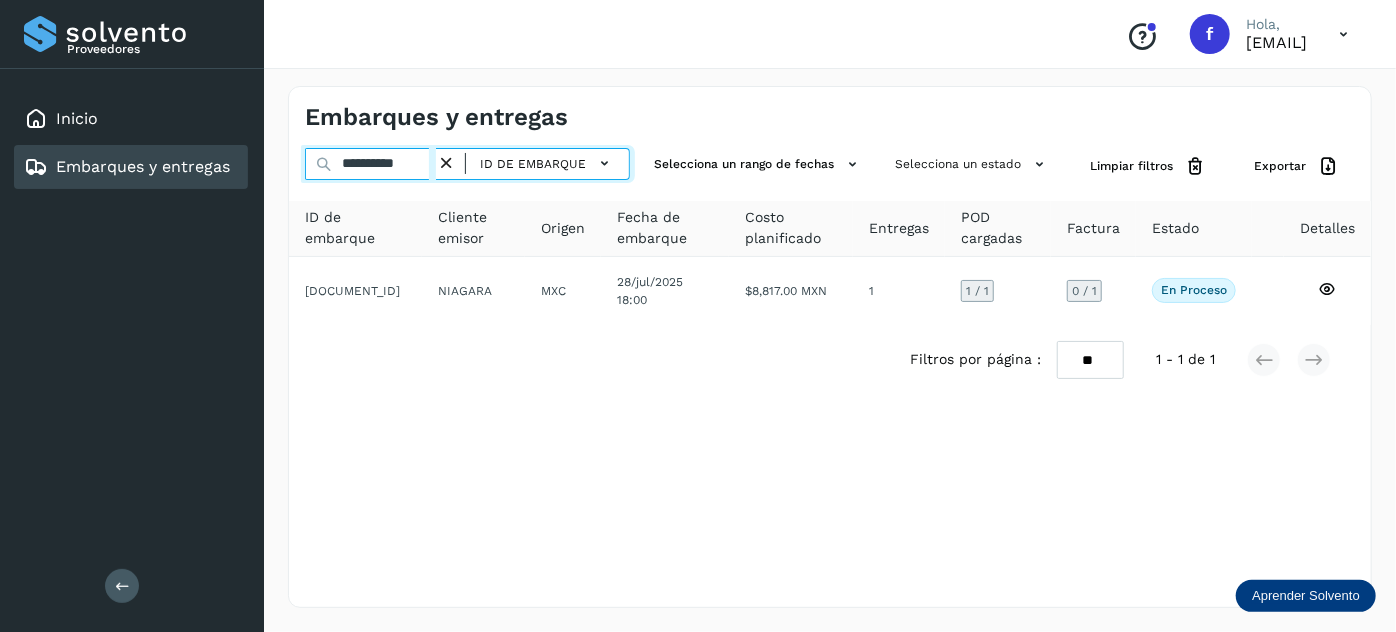 click on "**********" at bounding box center (370, 164) 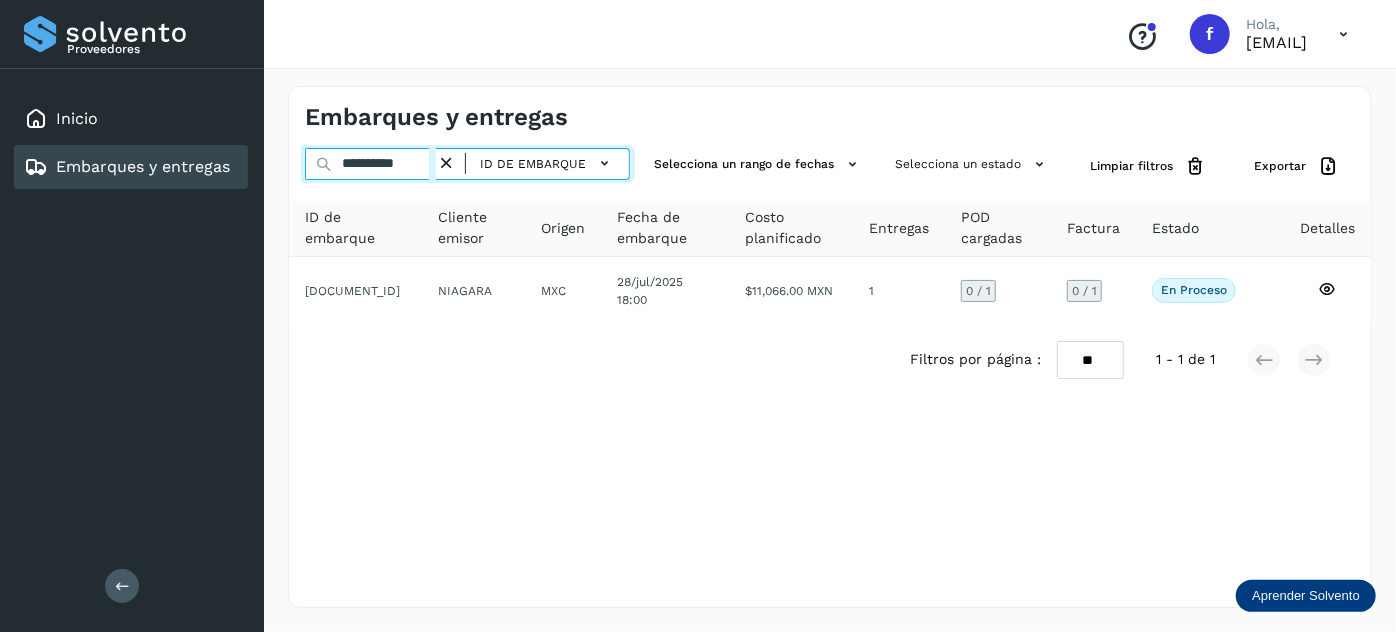 type on "**********" 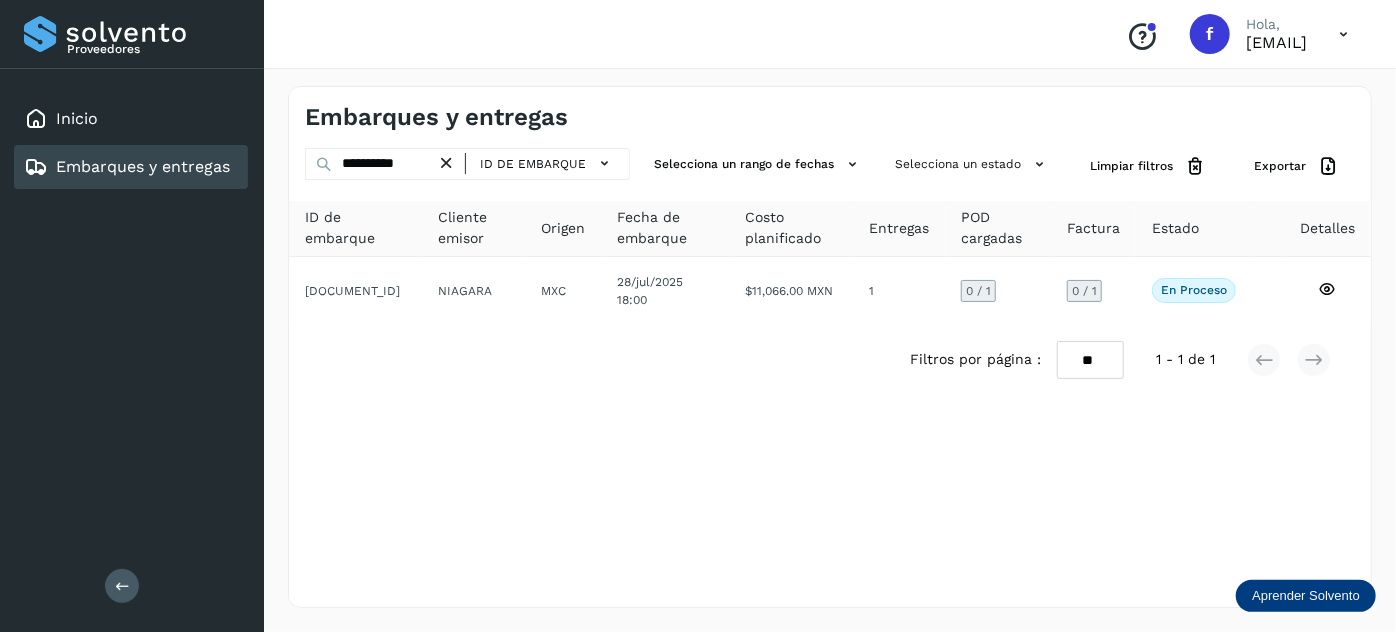 click at bounding box center (1343, 34) 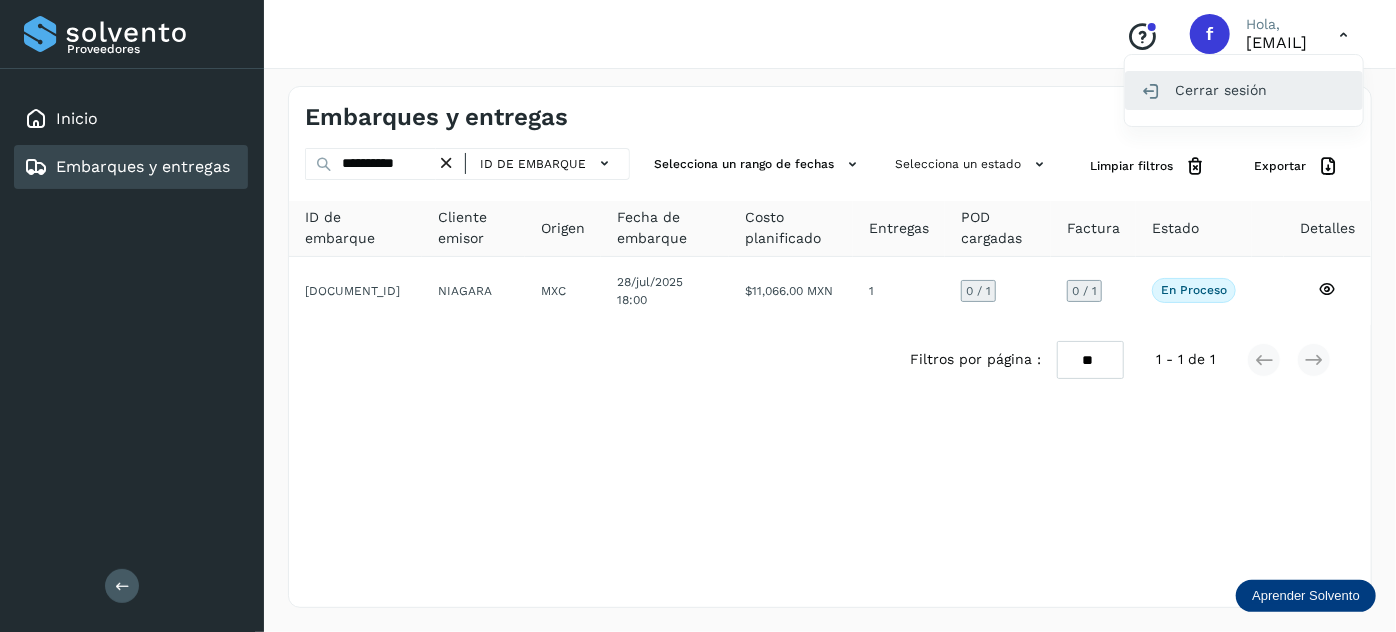 click on "Cerrar sesión" 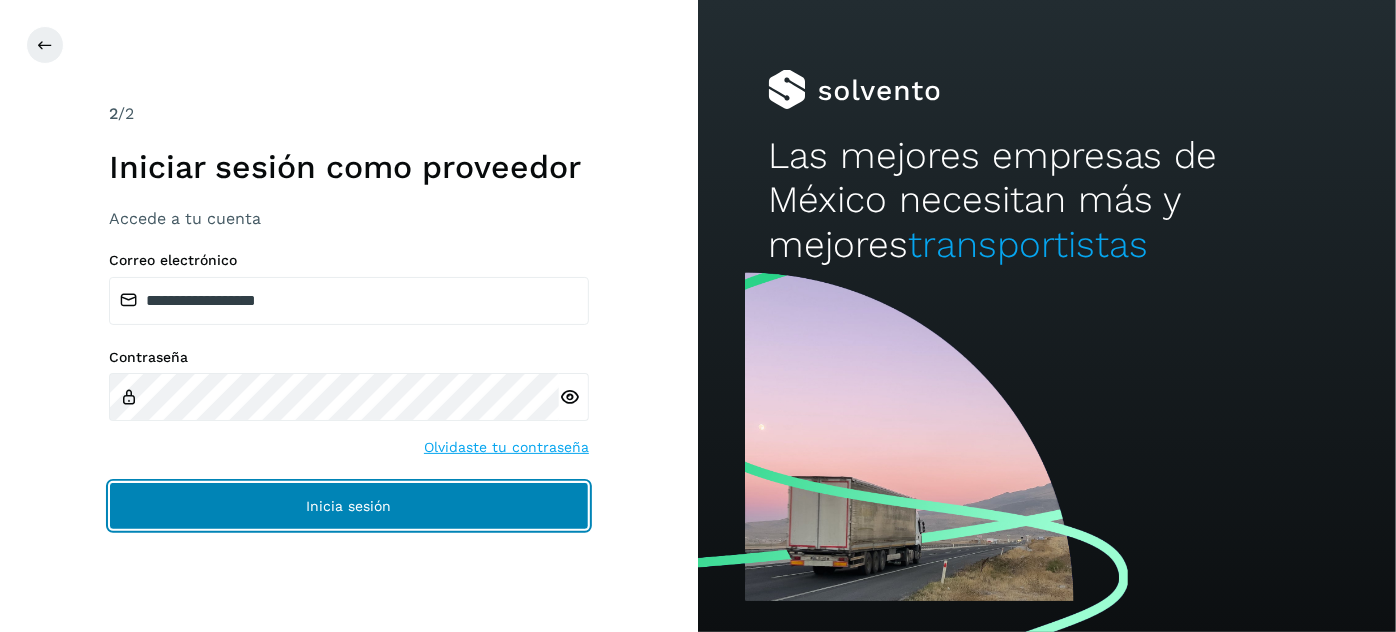 click on "Inicia sesión" at bounding box center (349, 506) 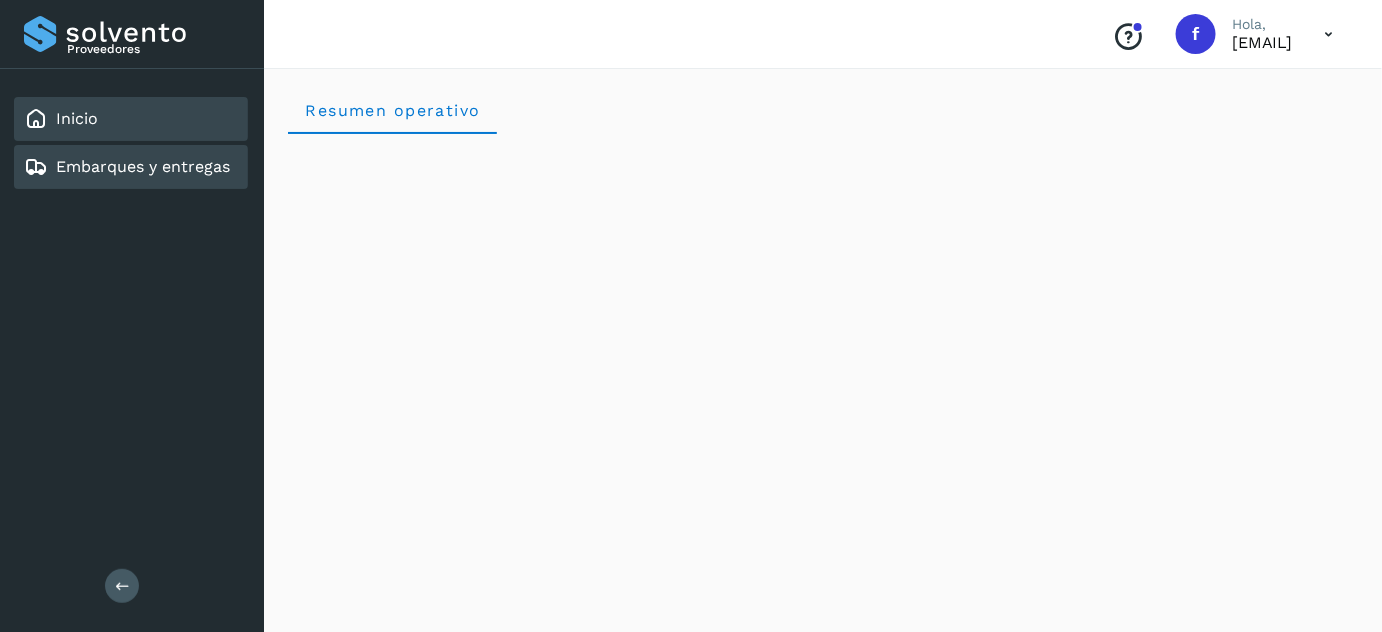 click on "Embarques y entregas" 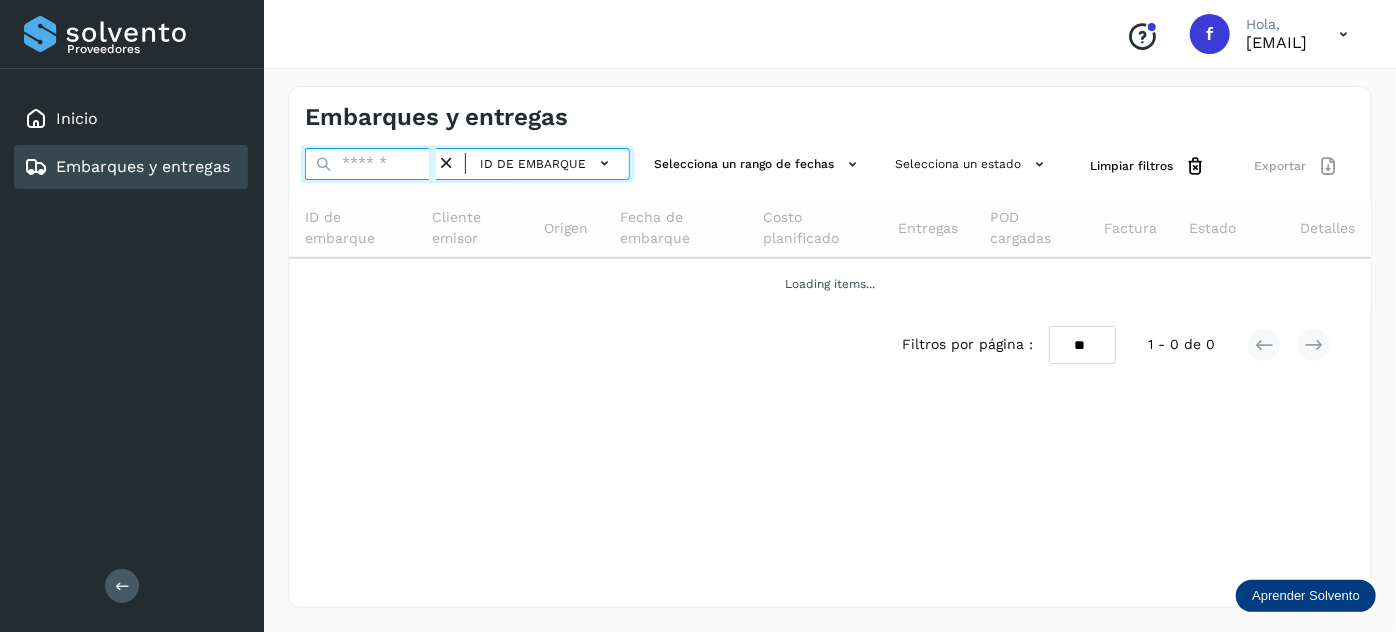 click at bounding box center (370, 164) 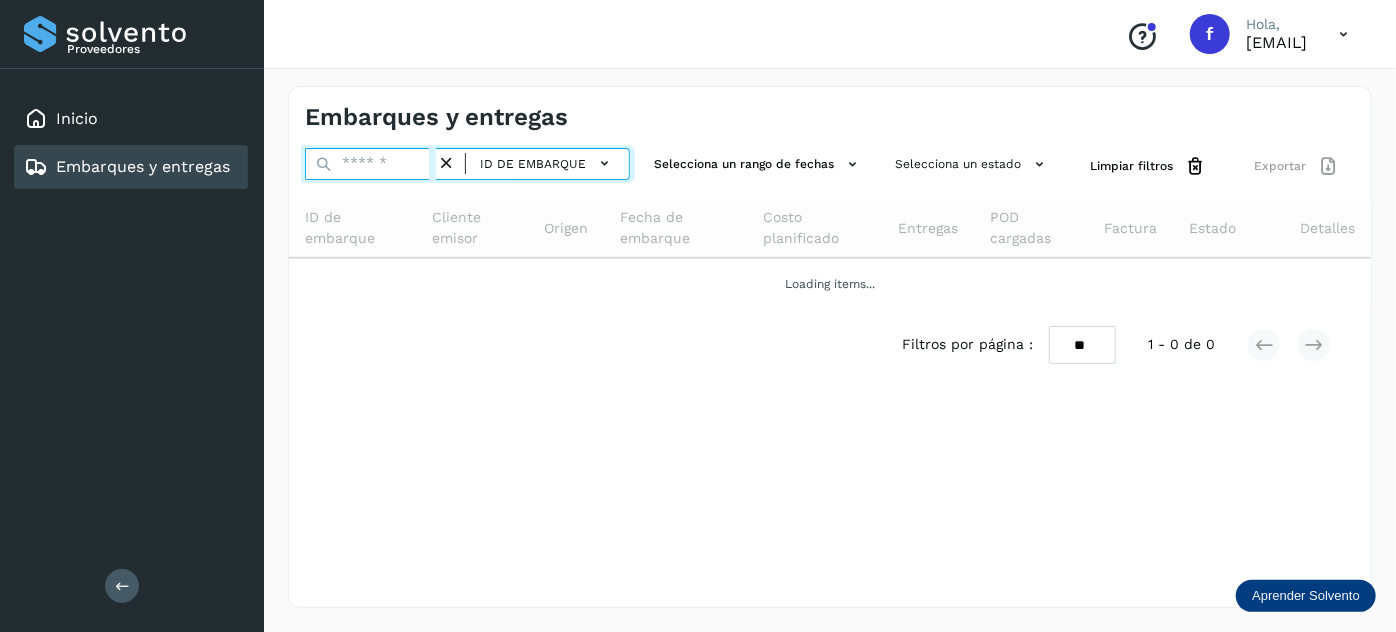 paste on "**********" 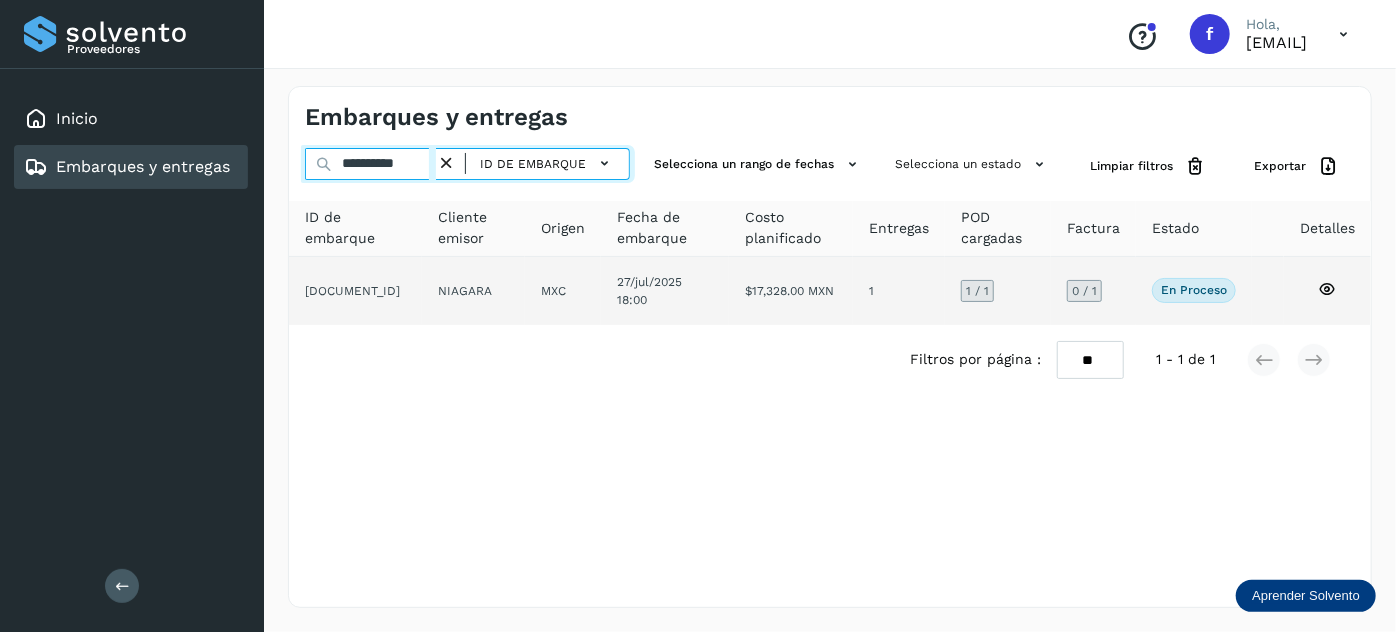type on "**********" 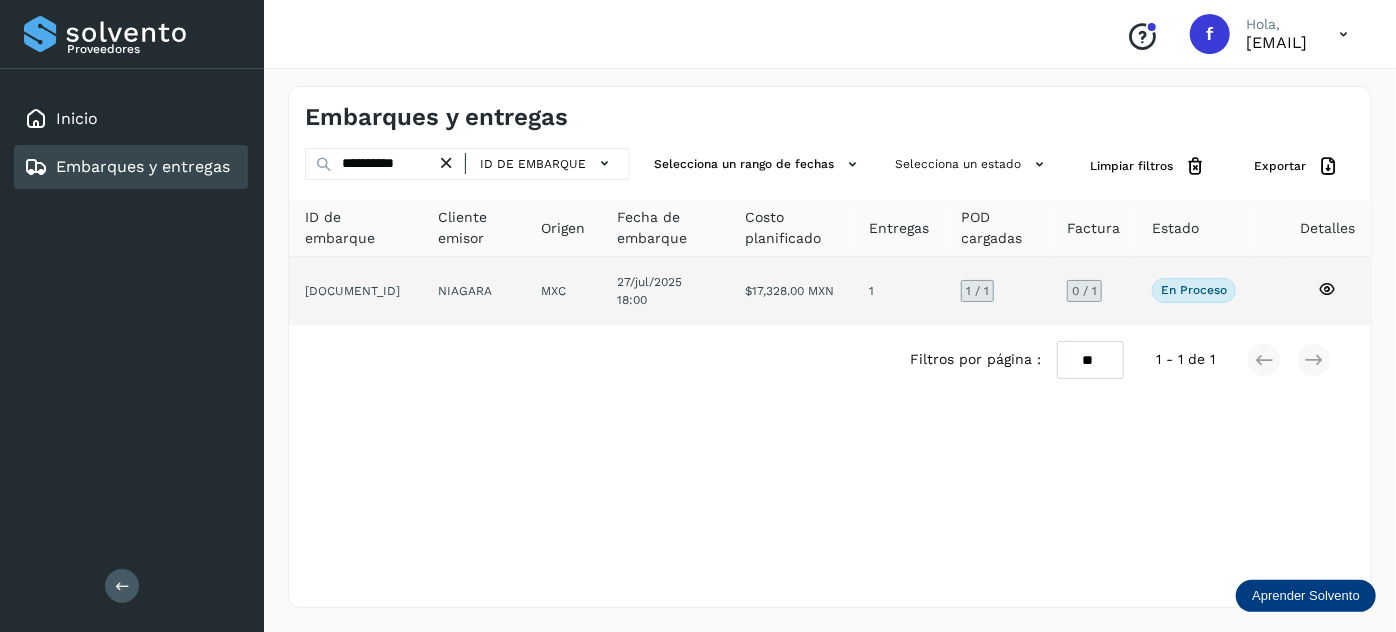 click on "1" 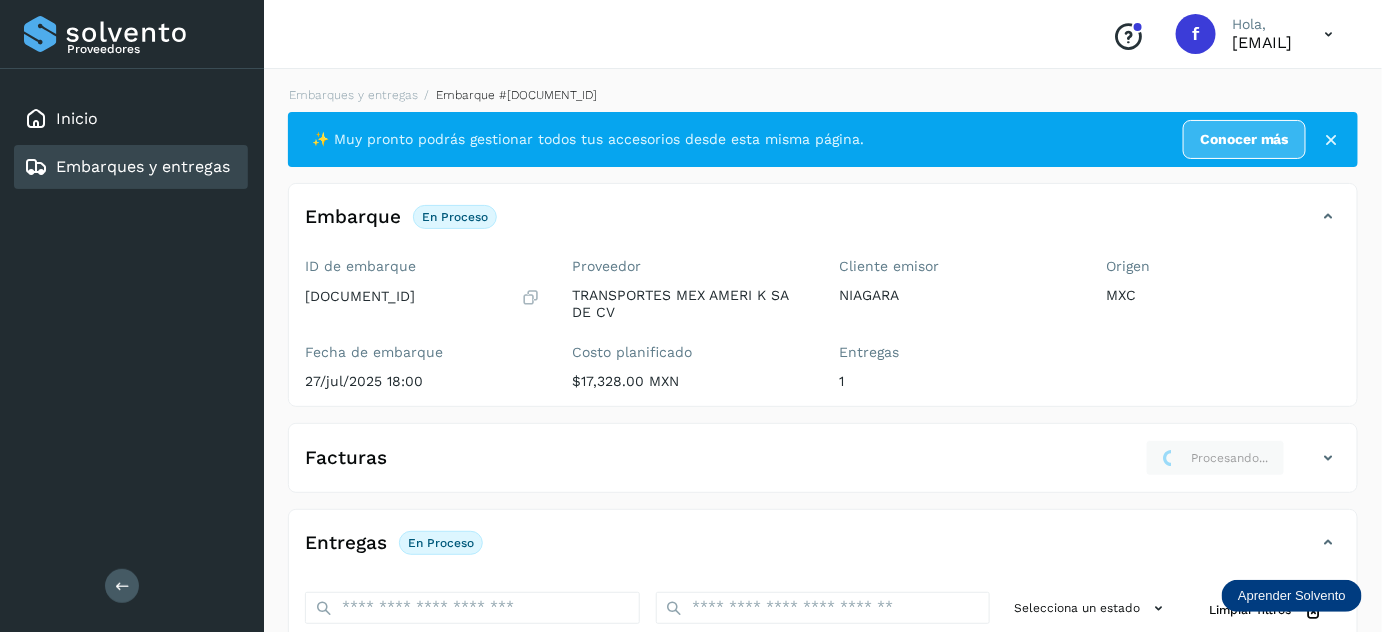 click on "Embarques y entregas" at bounding box center [143, 166] 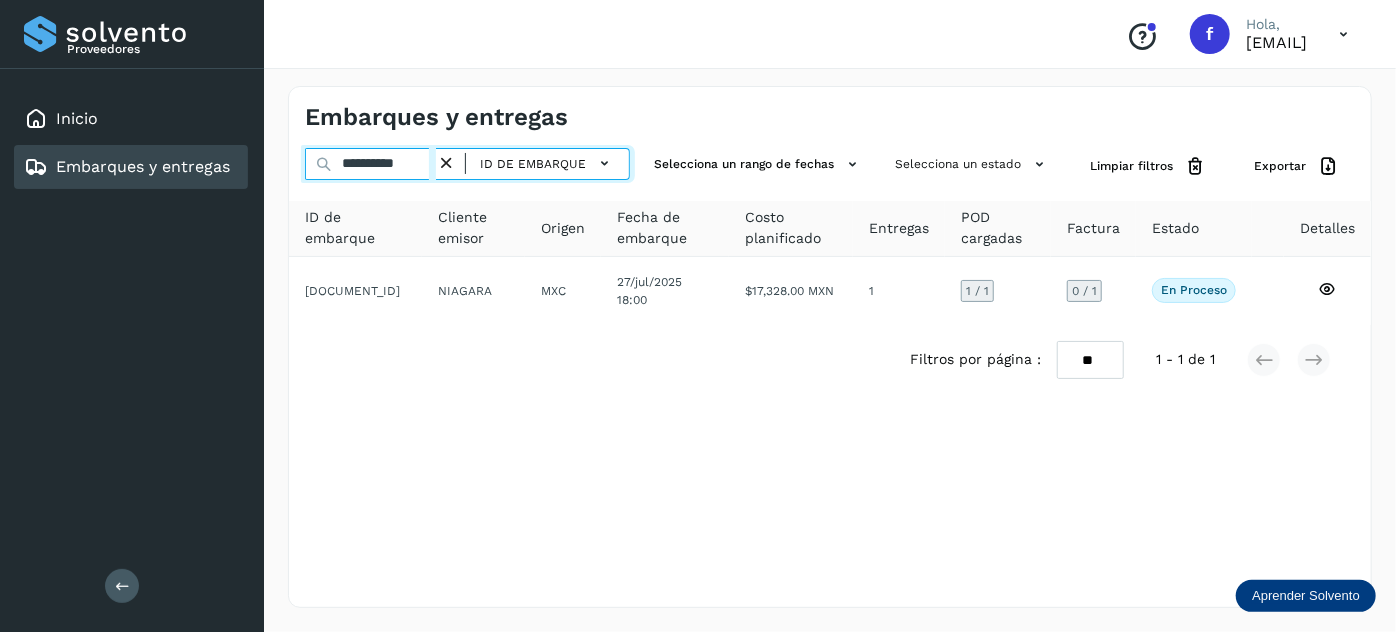click on "**********" at bounding box center [370, 164] 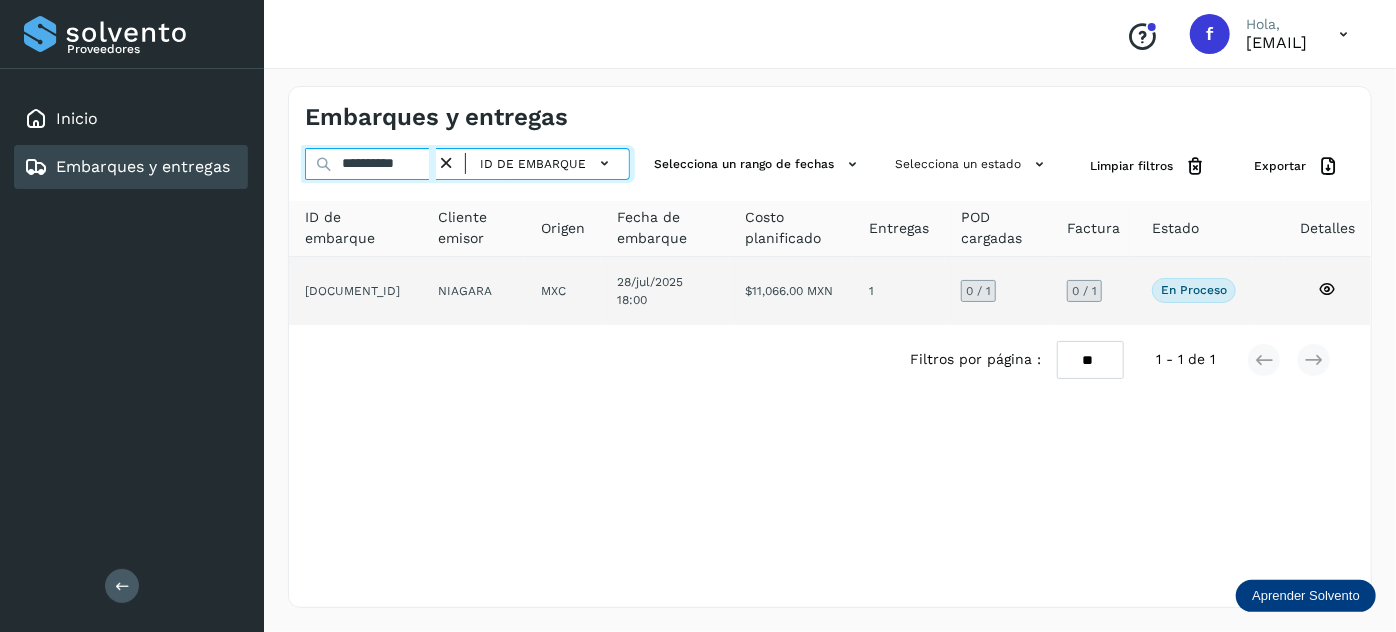type on "**********" 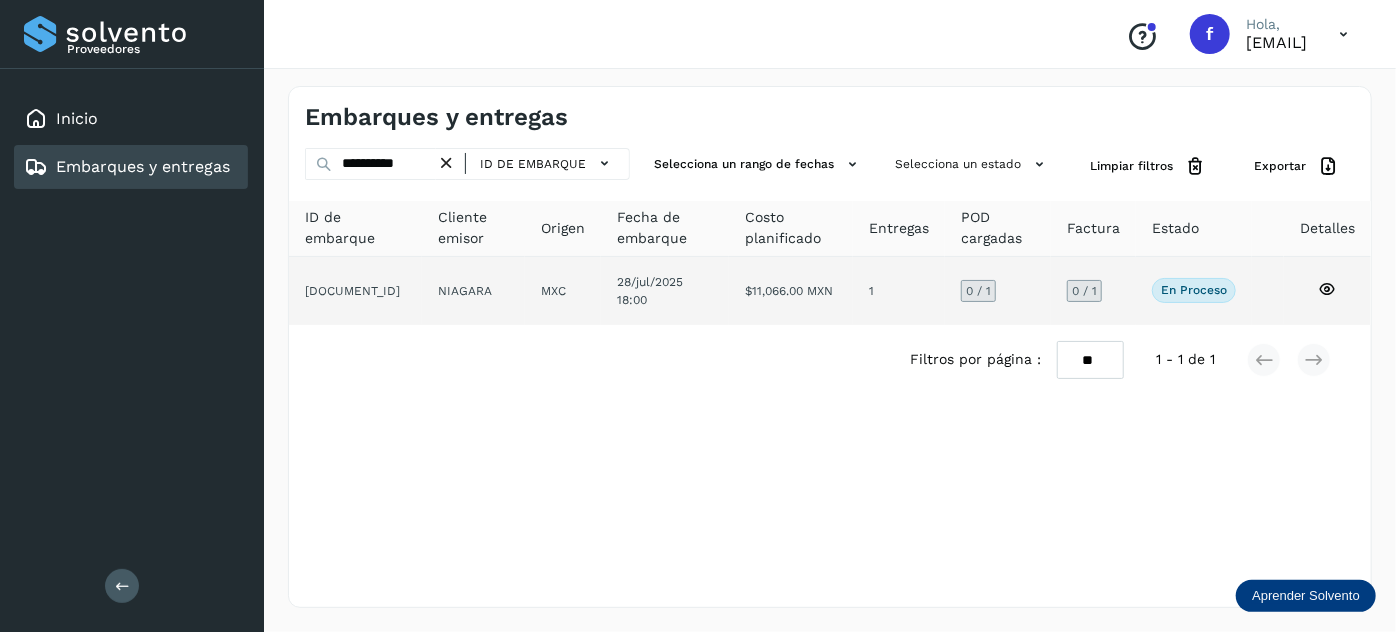 click on "28/jul/2025 18:00" 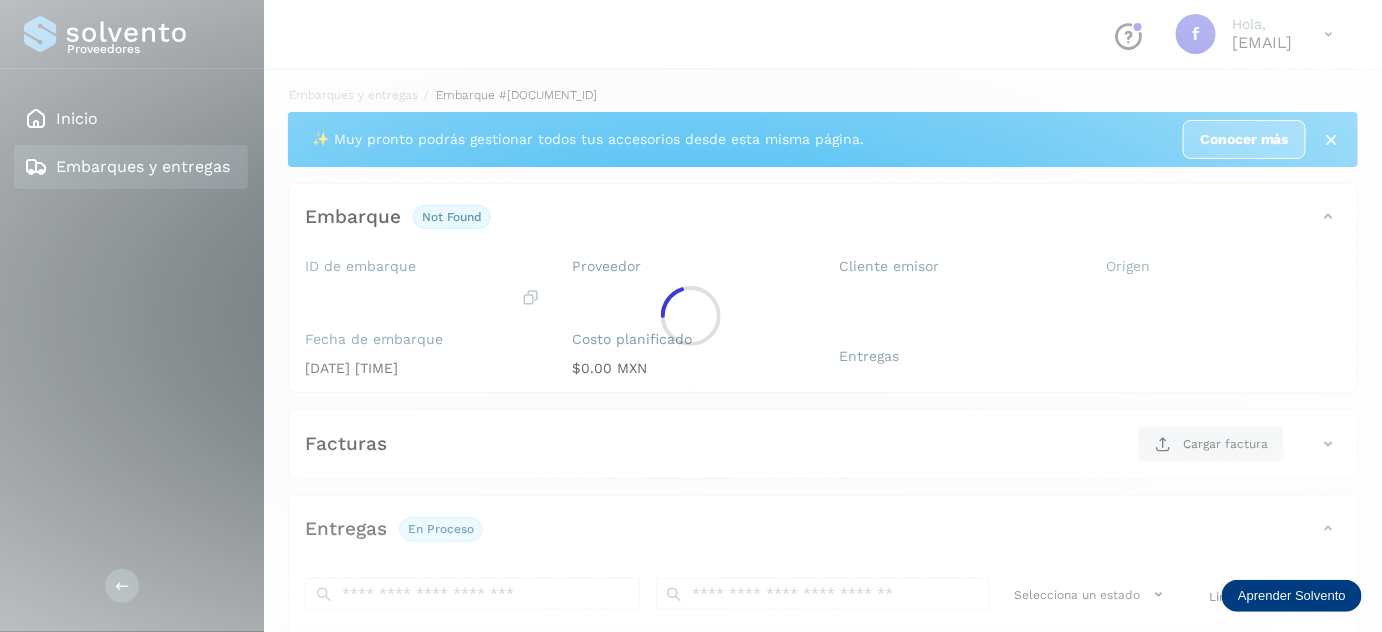 scroll, scrollTop: 327, scrollLeft: 0, axis: vertical 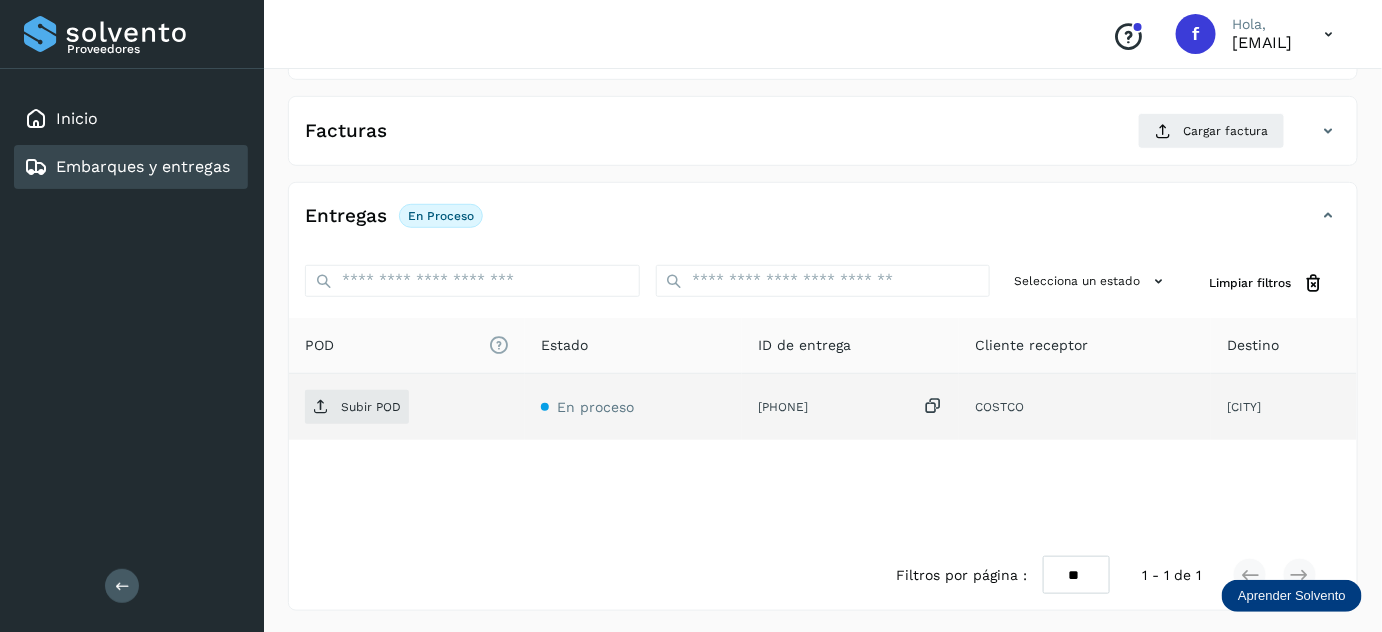 click at bounding box center (933, 406) 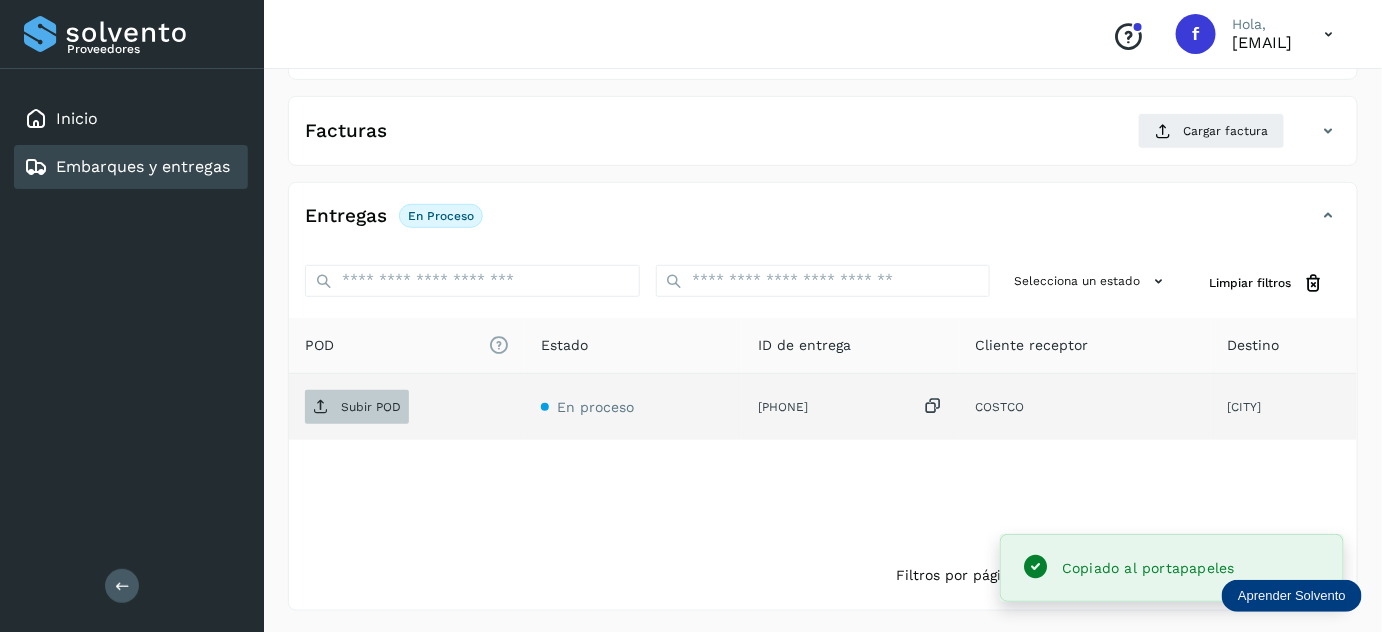 click on "Subir POD" at bounding box center [357, 407] 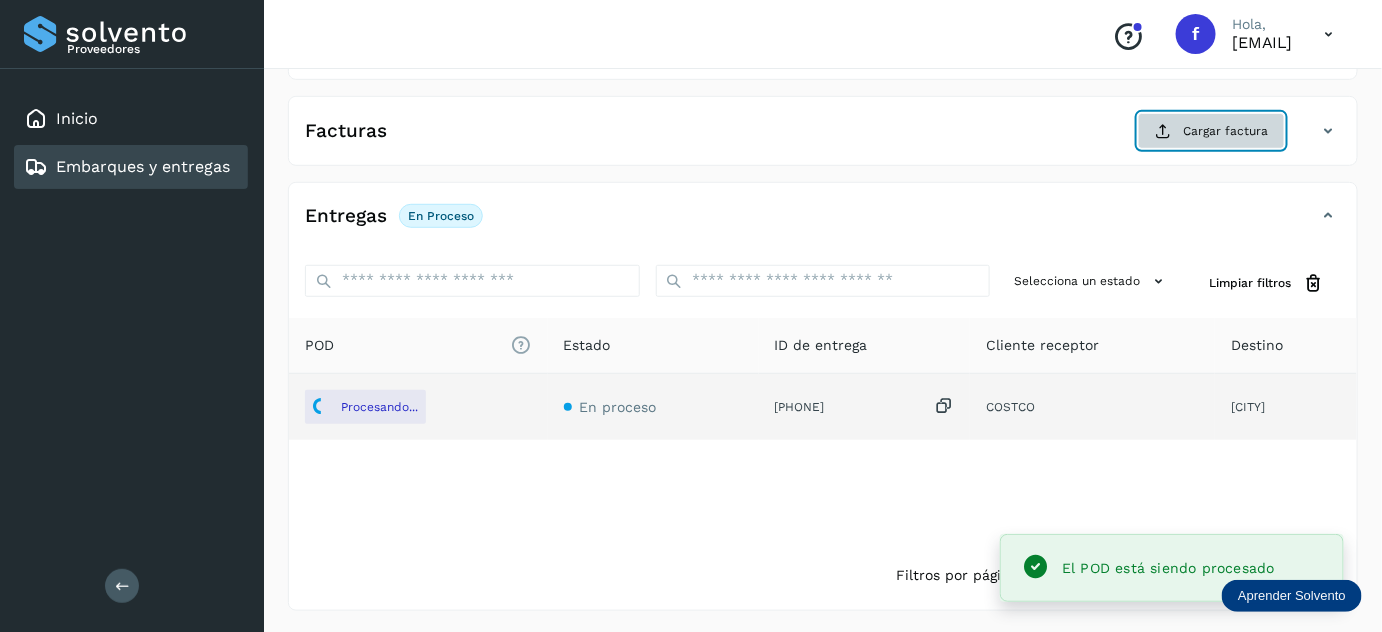 click on "Cargar factura" 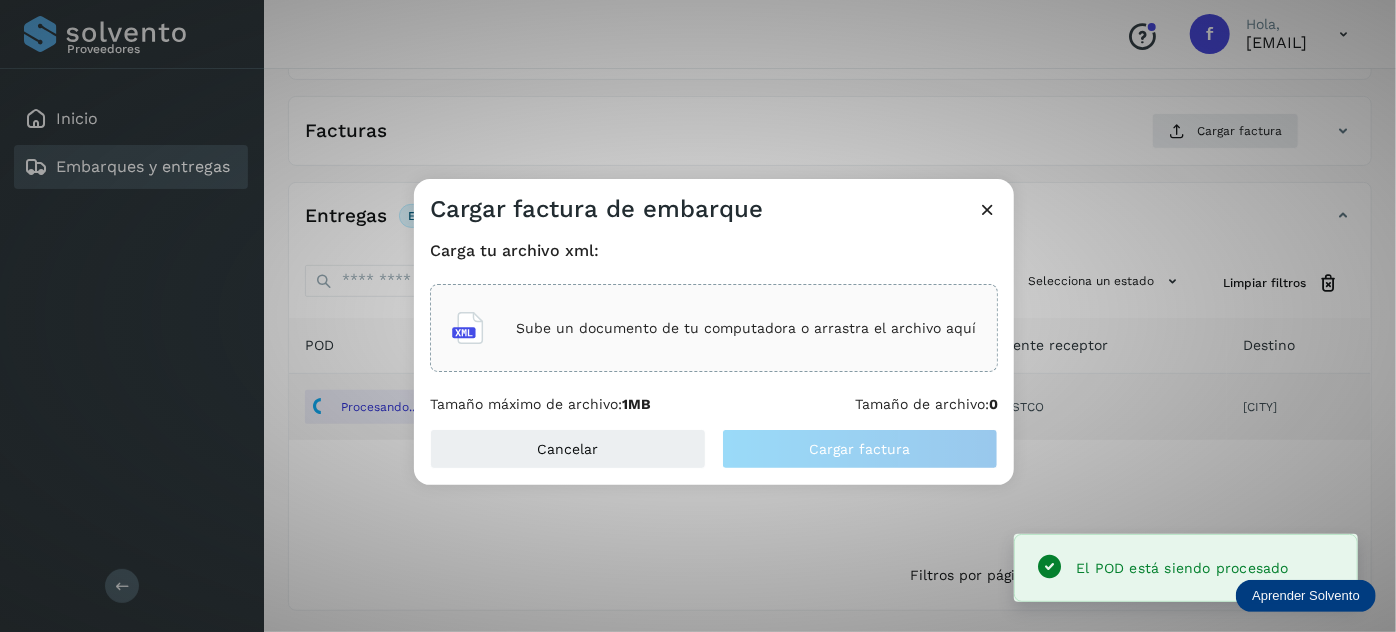 click on "Sube un documento de tu computadora o arrastra el archivo aquí" at bounding box center [746, 328] 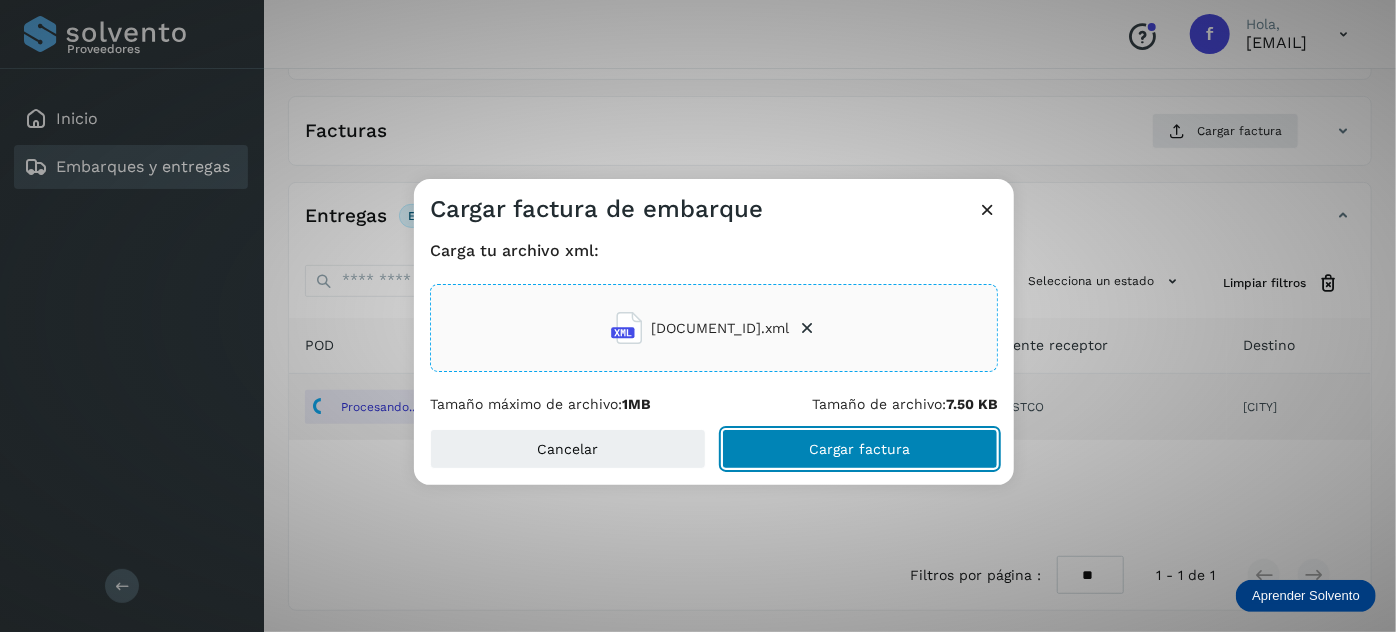 click on "Cargar factura" 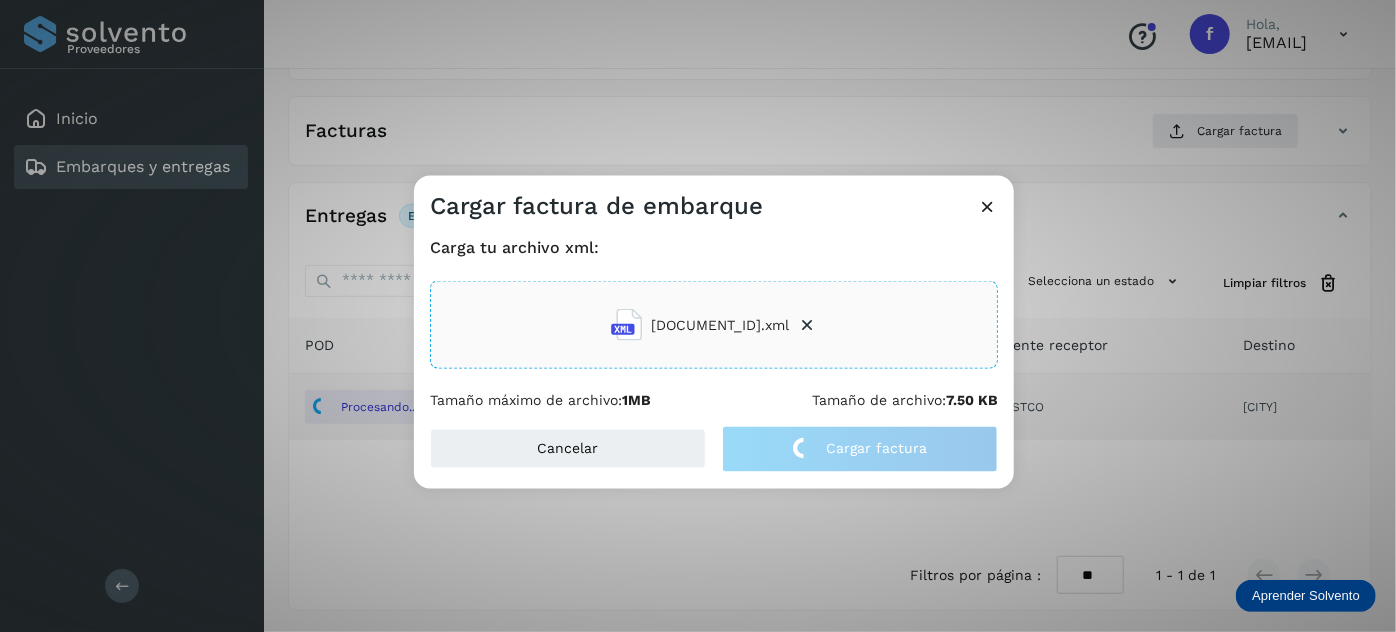click on "Cargar factura de embarque Carga tu archivo xml: [DOCUMENT_ID].xml Tamaño máximo de archivo:  1MB Tamaño de archivo:  7.50 KB Cancelar Cargar factura" 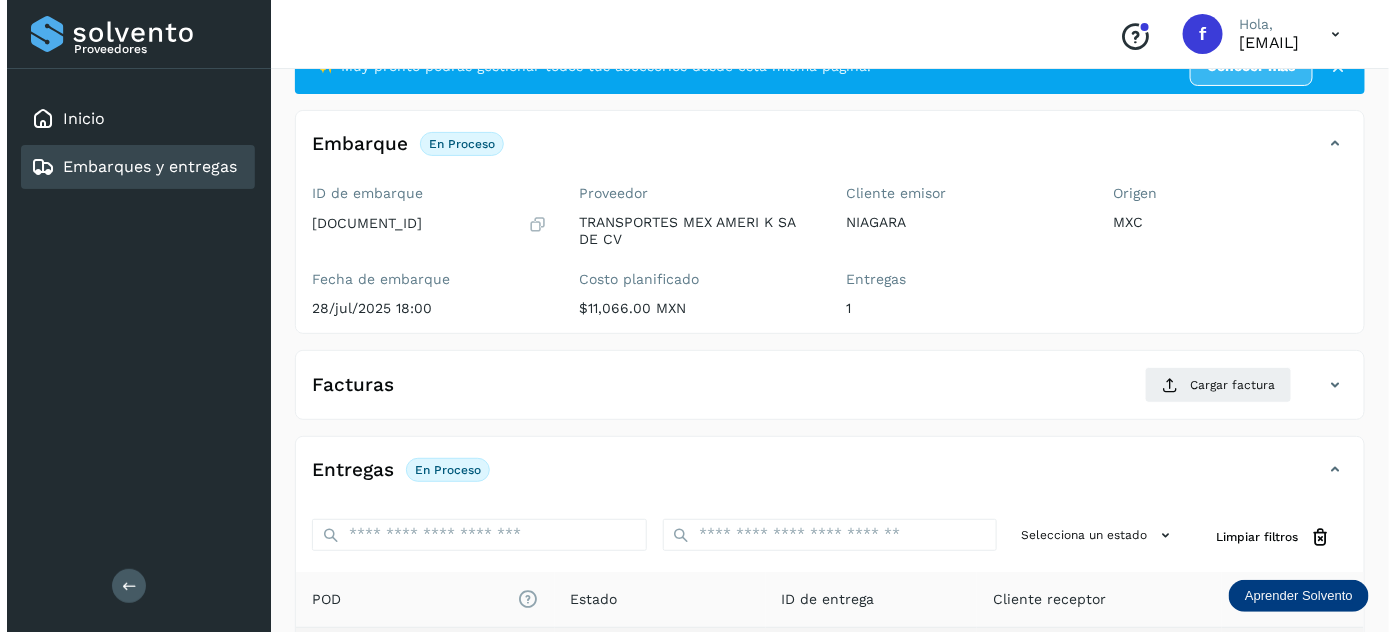 scroll, scrollTop: 0, scrollLeft: 0, axis: both 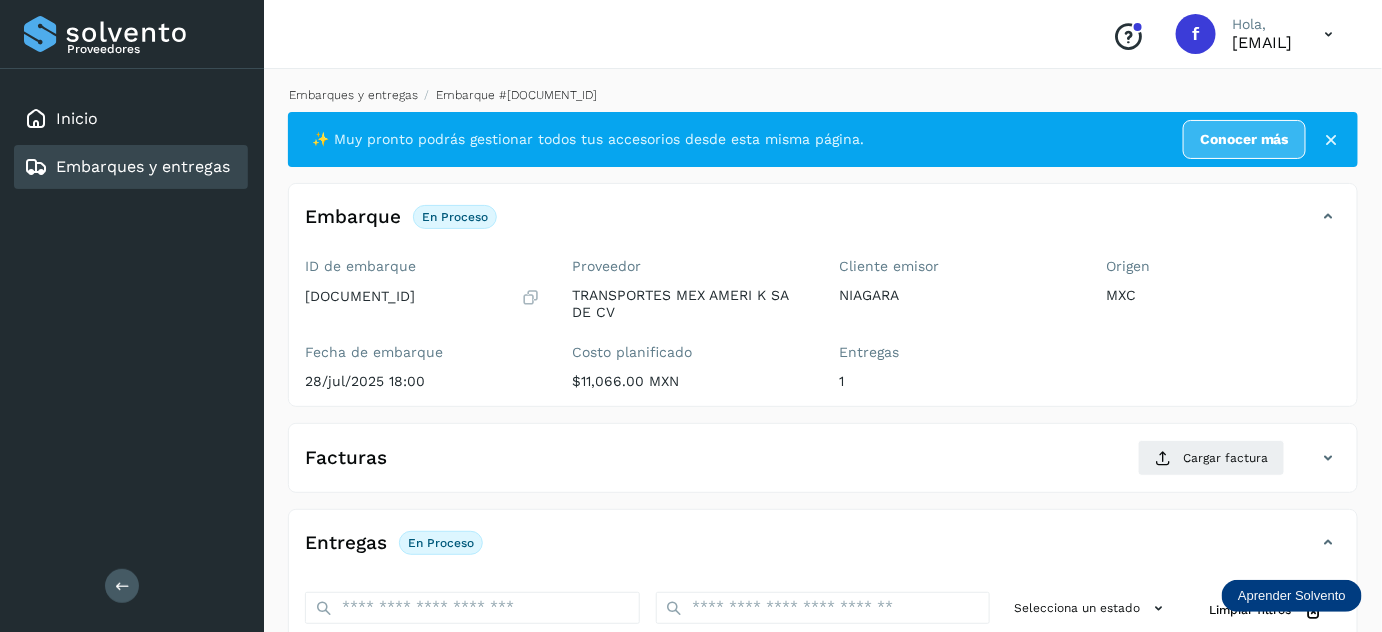 click on "Embarques y entregas" at bounding box center [353, 95] 